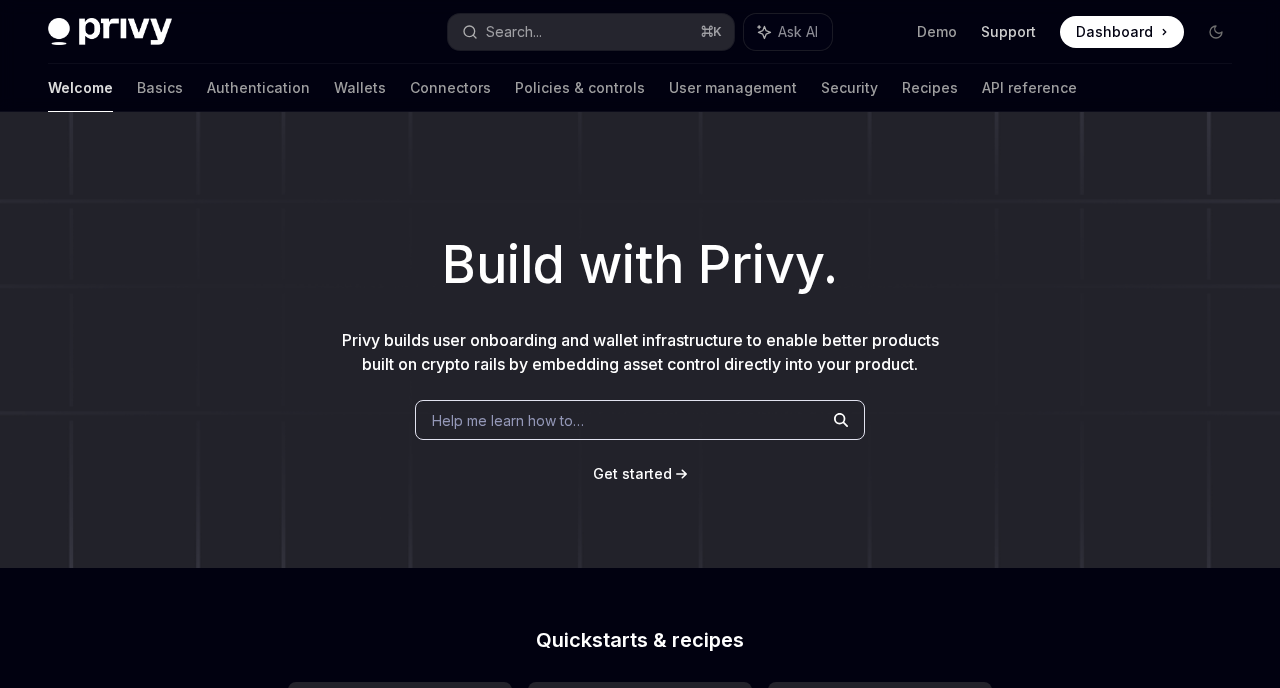 scroll, scrollTop: 0, scrollLeft: 0, axis: both 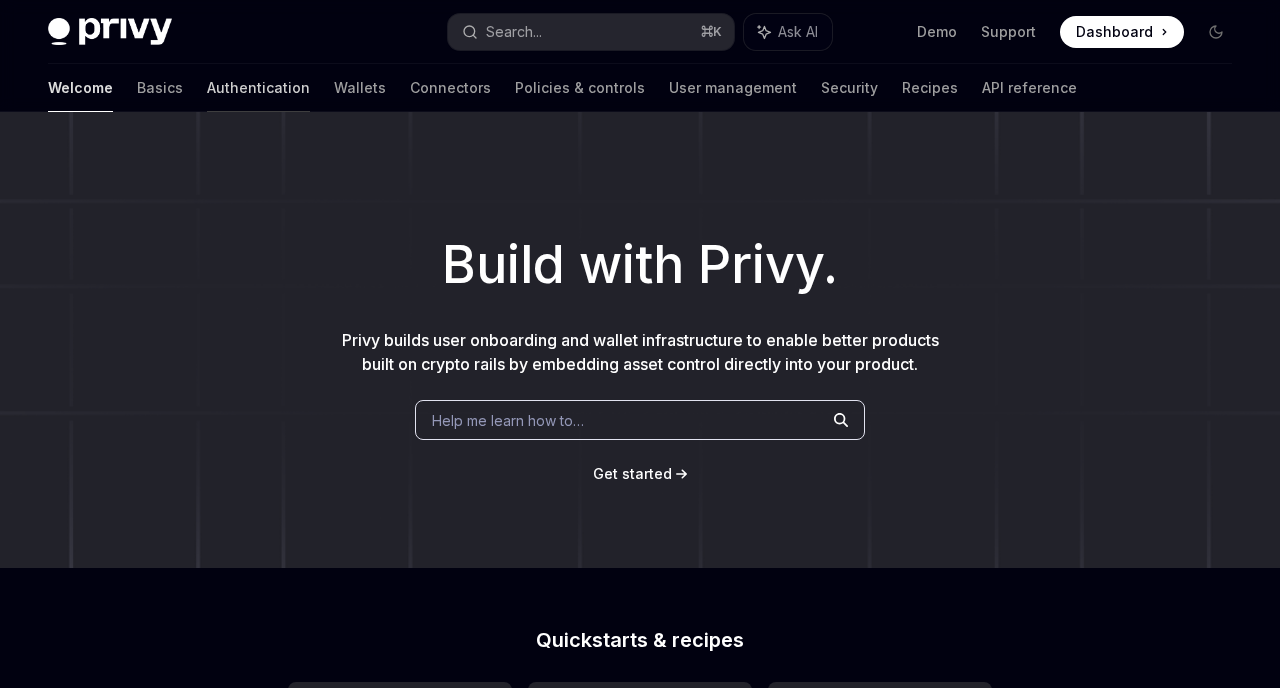 click on "Authentication" at bounding box center (258, 88) 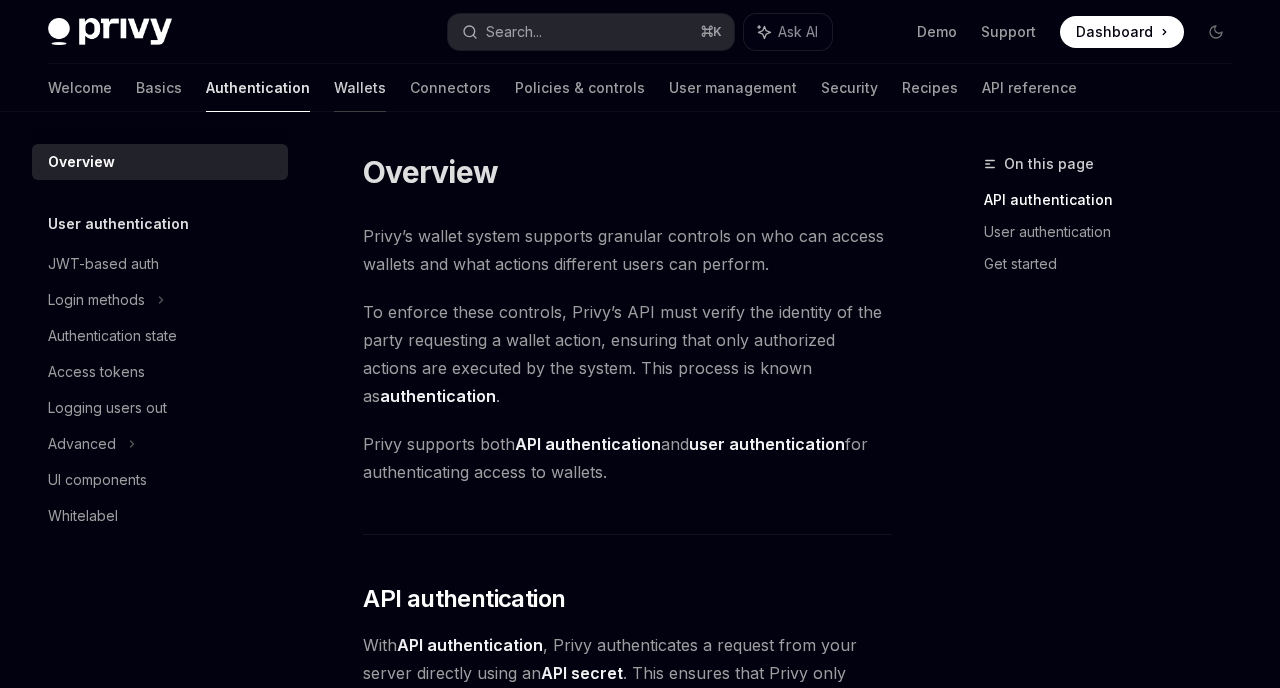 click on "Wallets" at bounding box center [360, 88] 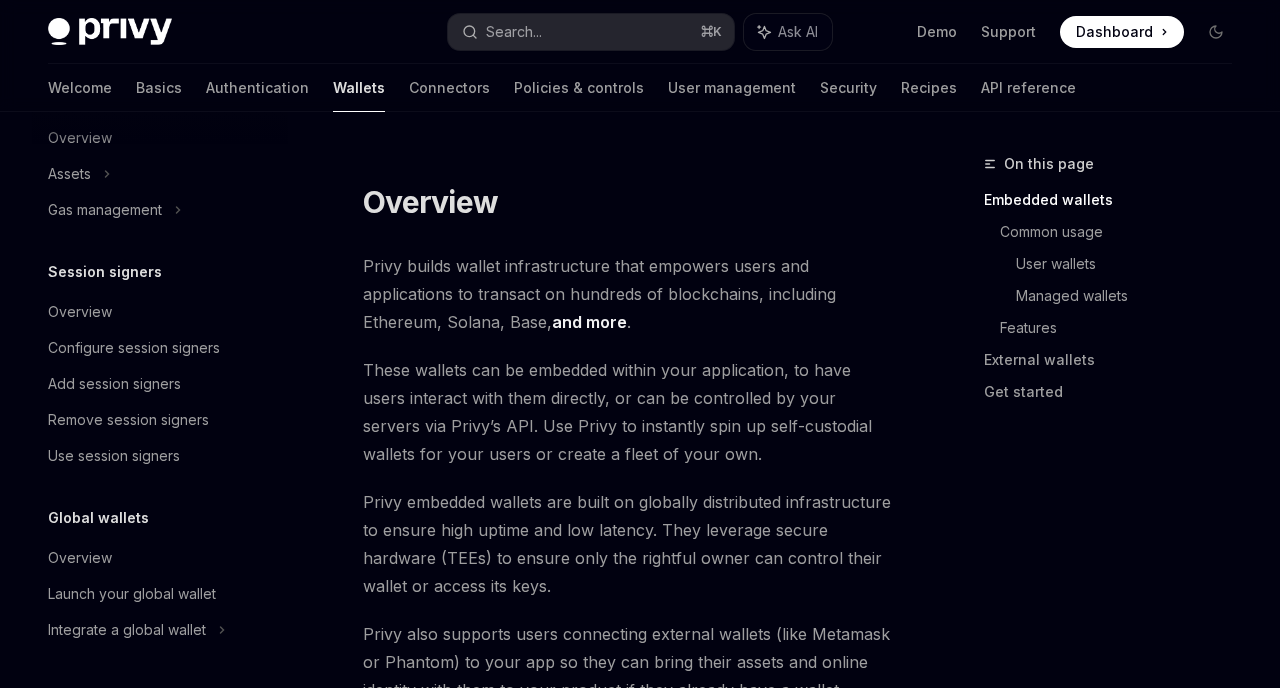 scroll, scrollTop: 0, scrollLeft: 0, axis: both 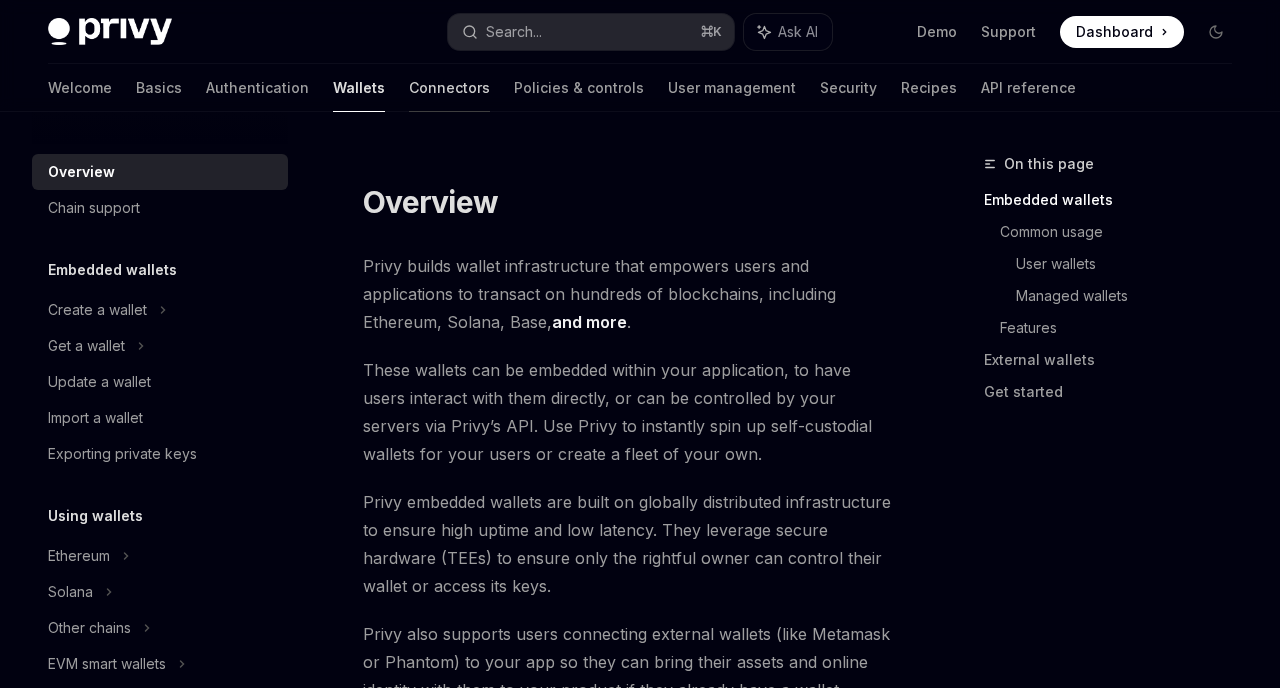 click on "Connectors" at bounding box center [449, 88] 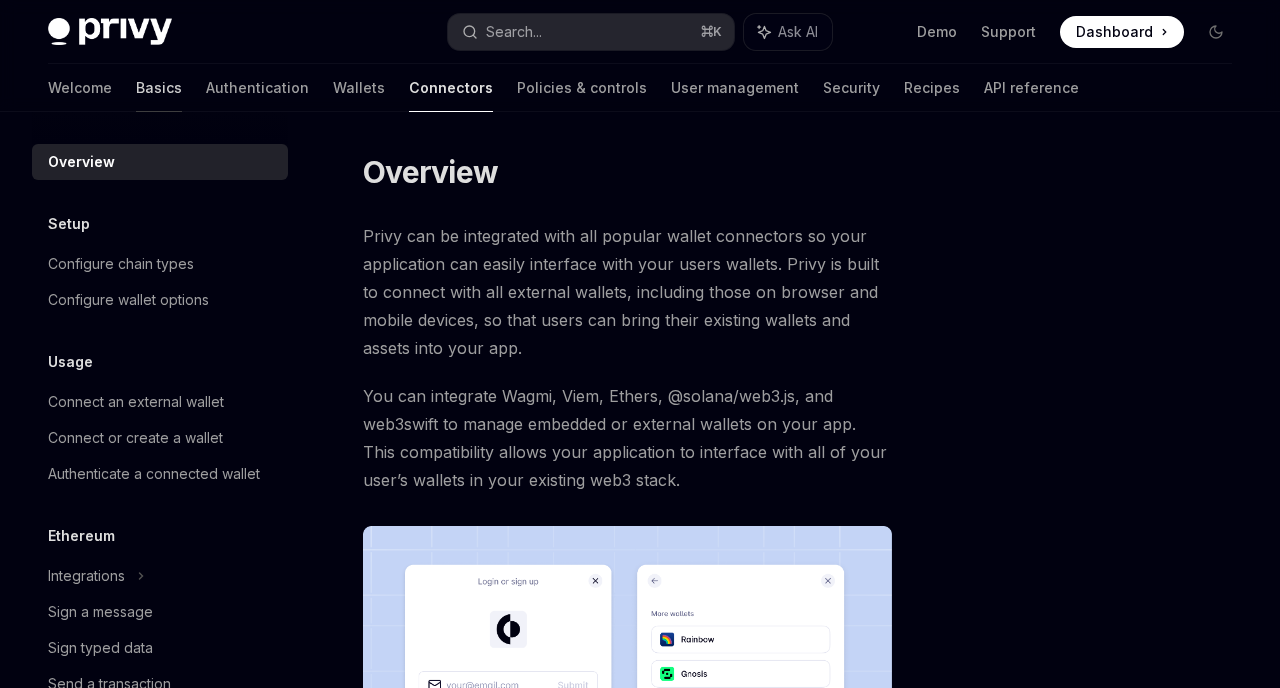 click on "Basics" at bounding box center [159, 88] 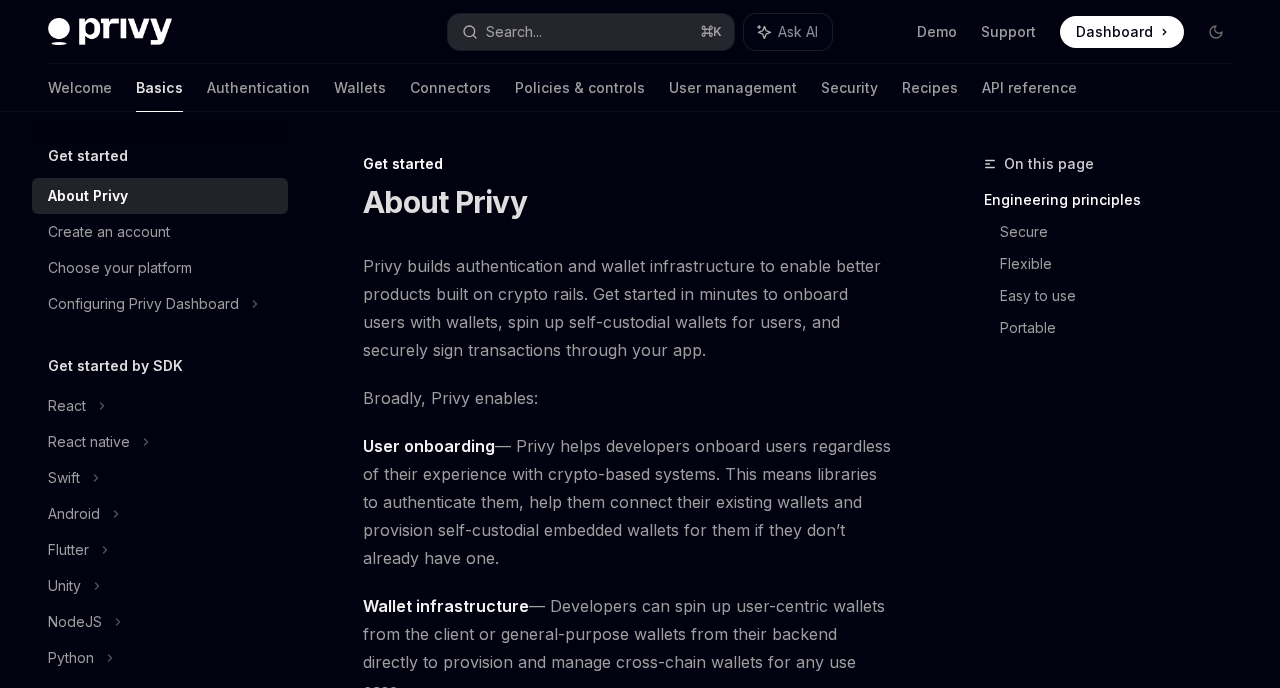 scroll, scrollTop: 109, scrollLeft: 0, axis: vertical 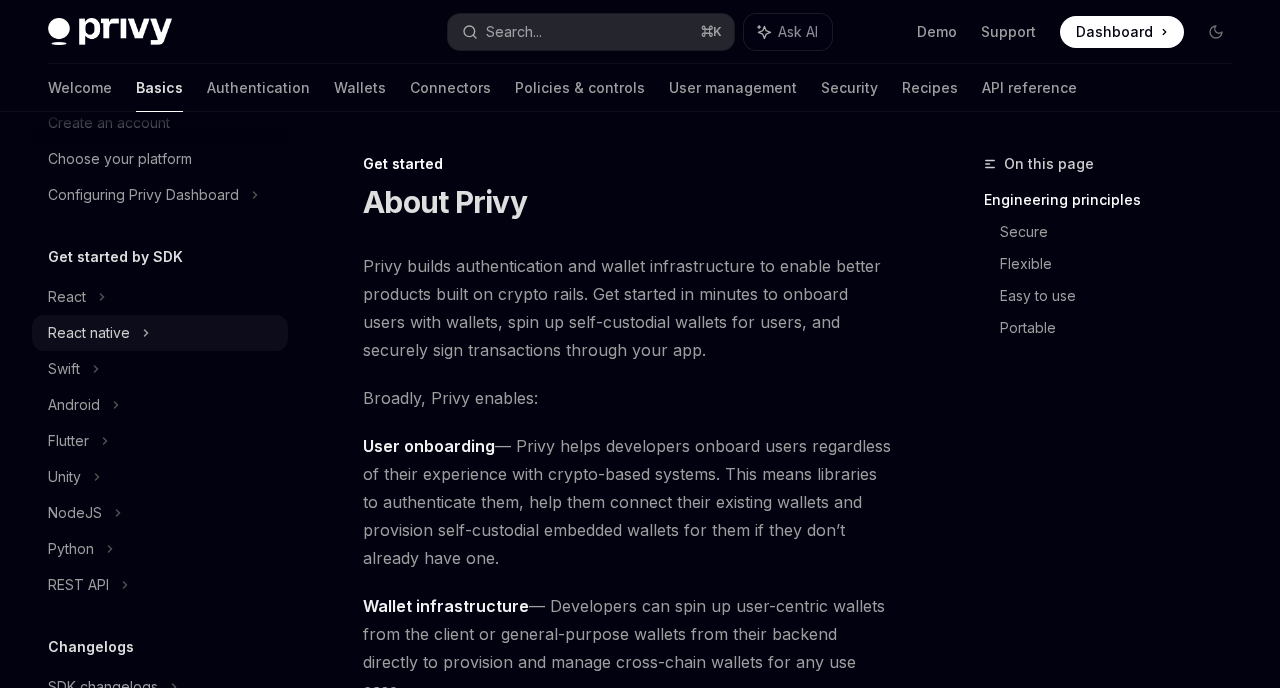 click on "React native" at bounding box center [160, 333] 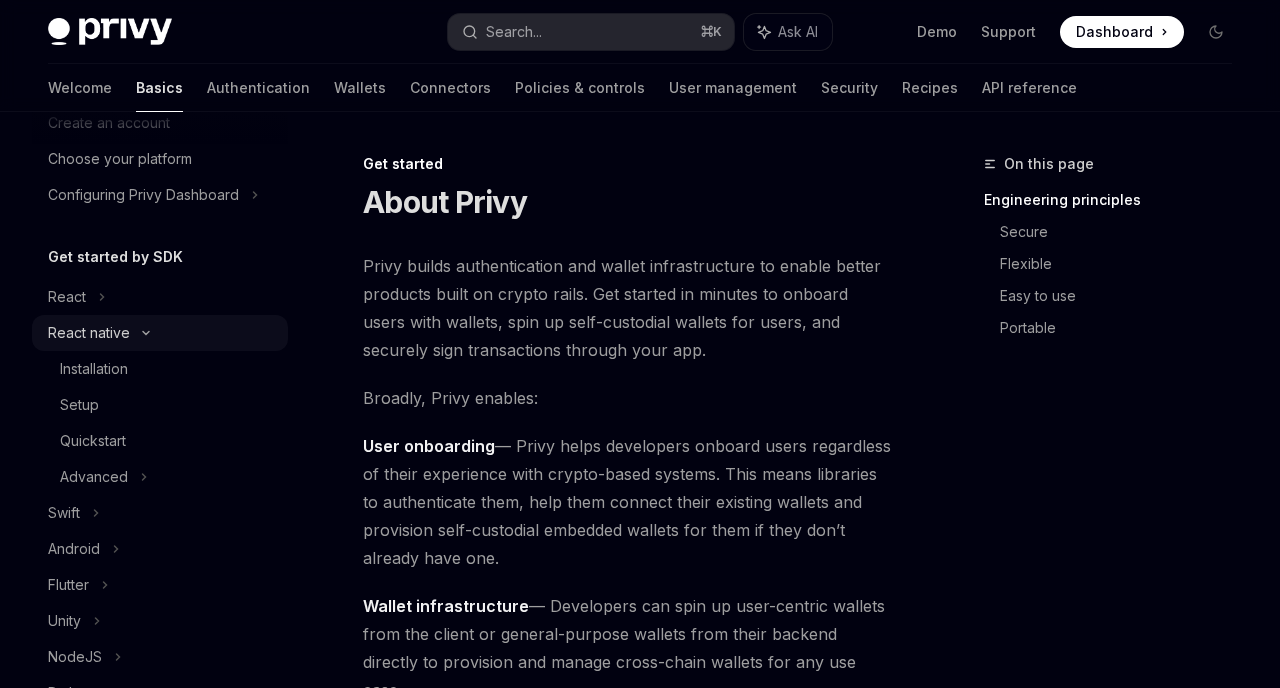 type on "*" 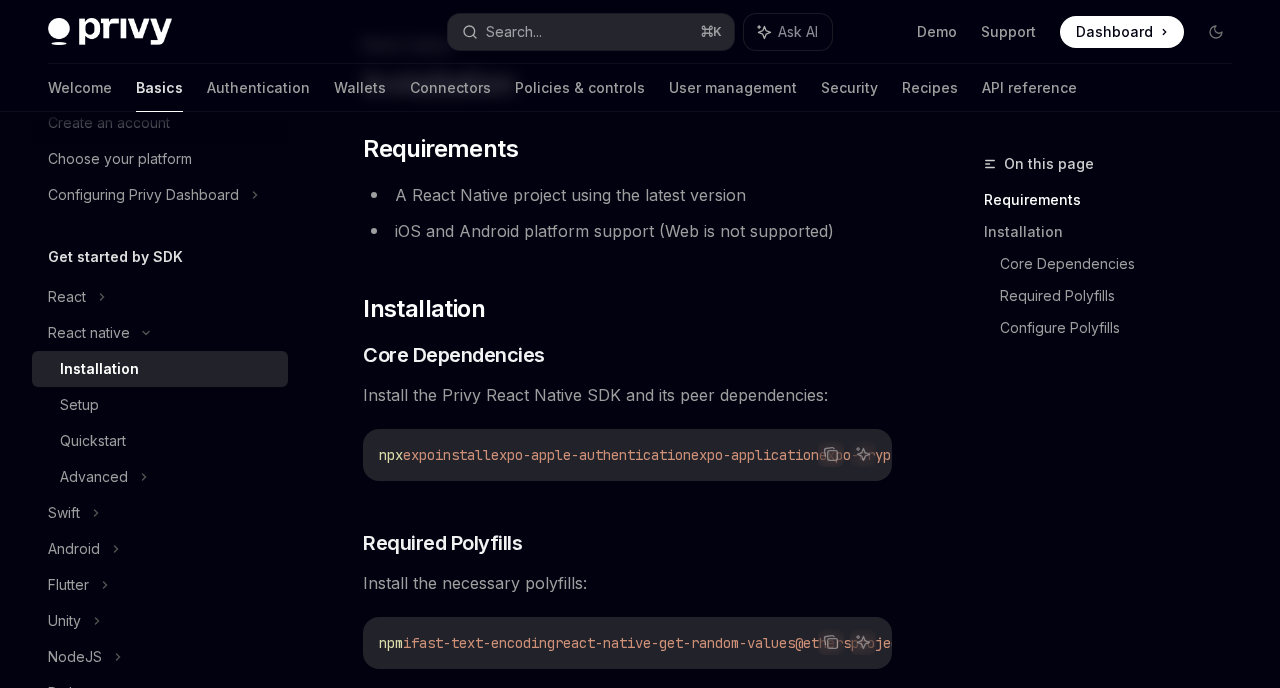 scroll, scrollTop: 130, scrollLeft: 0, axis: vertical 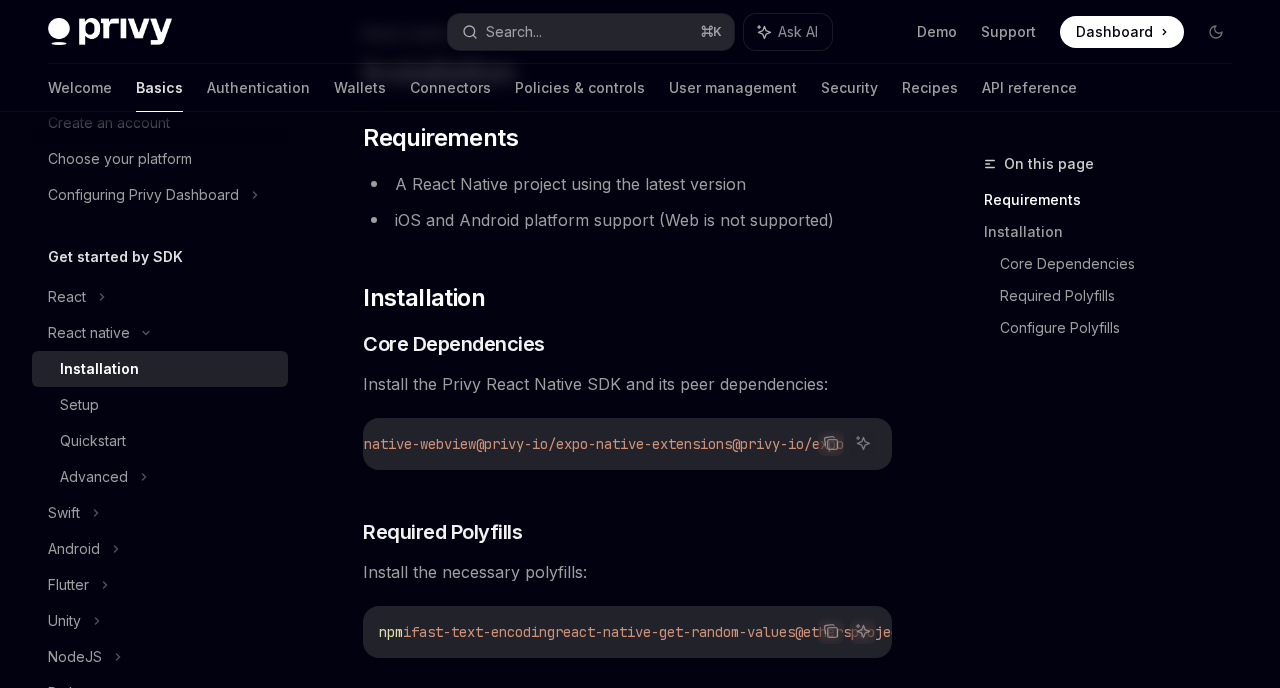 drag, startPoint x: 717, startPoint y: 438, endPoint x: 451, endPoint y: 439, distance: 266.0019 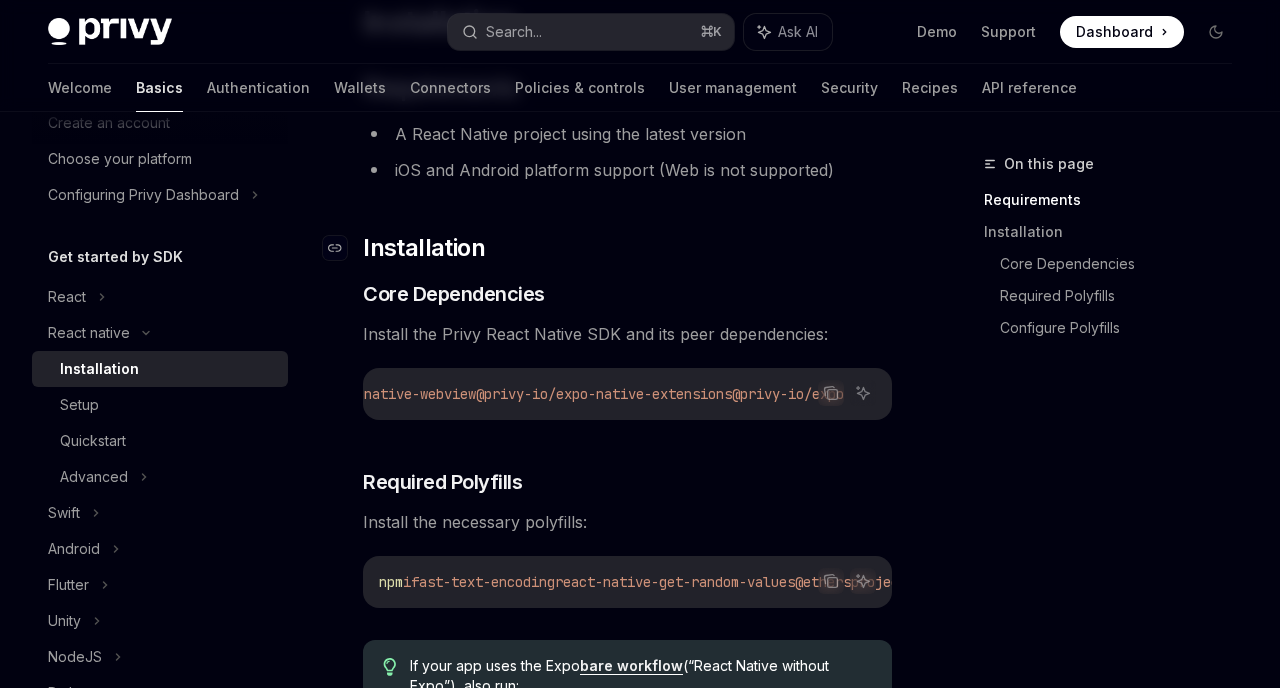 scroll, scrollTop: 188, scrollLeft: 0, axis: vertical 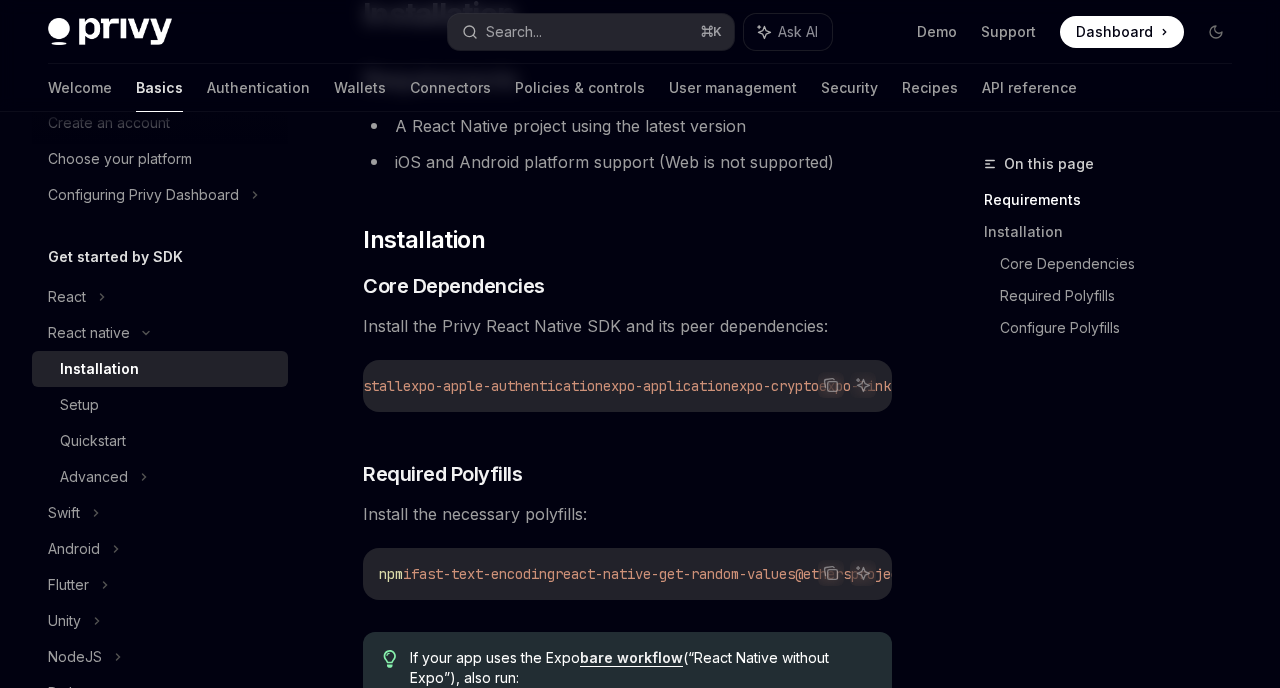 drag, startPoint x: 435, startPoint y: 385, endPoint x: 642, endPoint y: 378, distance: 207.11832 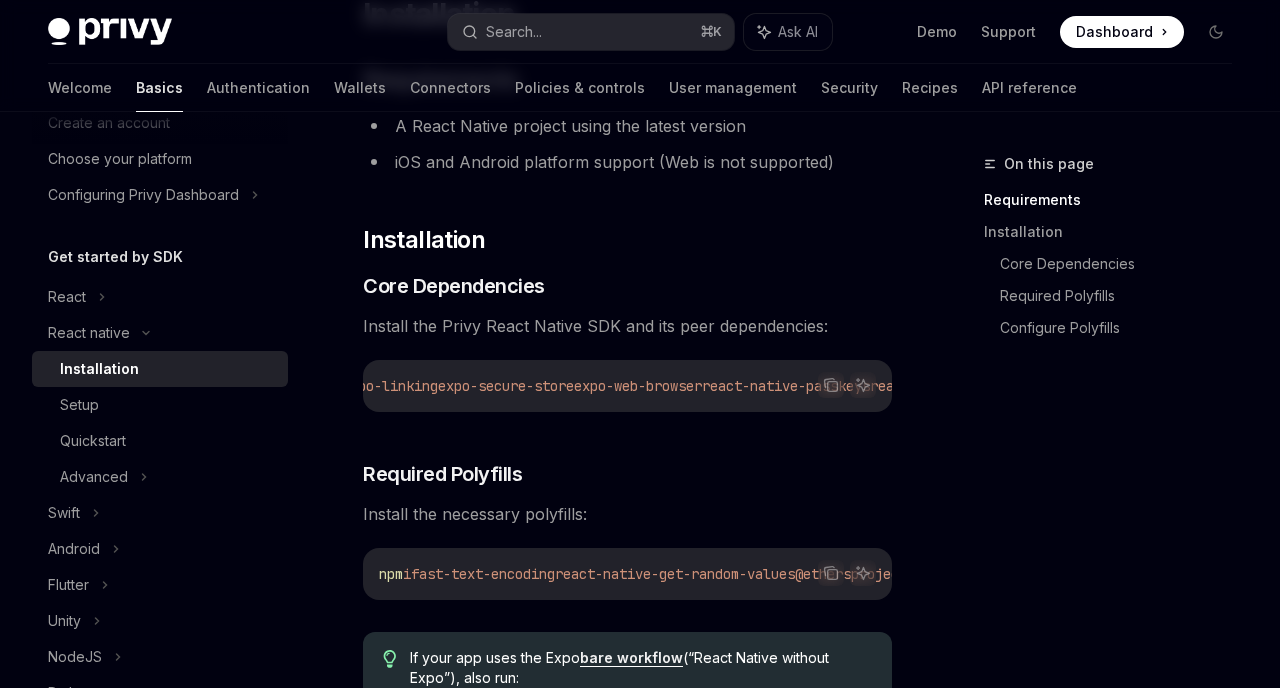 scroll, scrollTop: 0, scrollLeft: 590, axis: horizontal 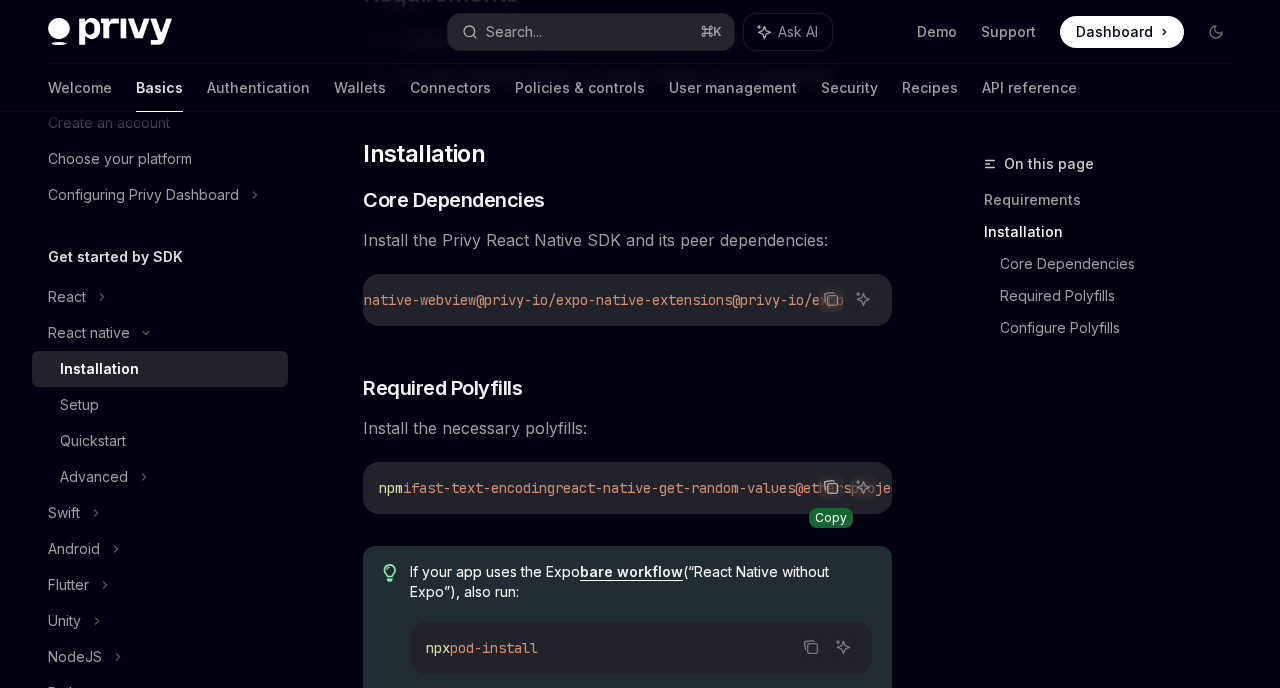 click 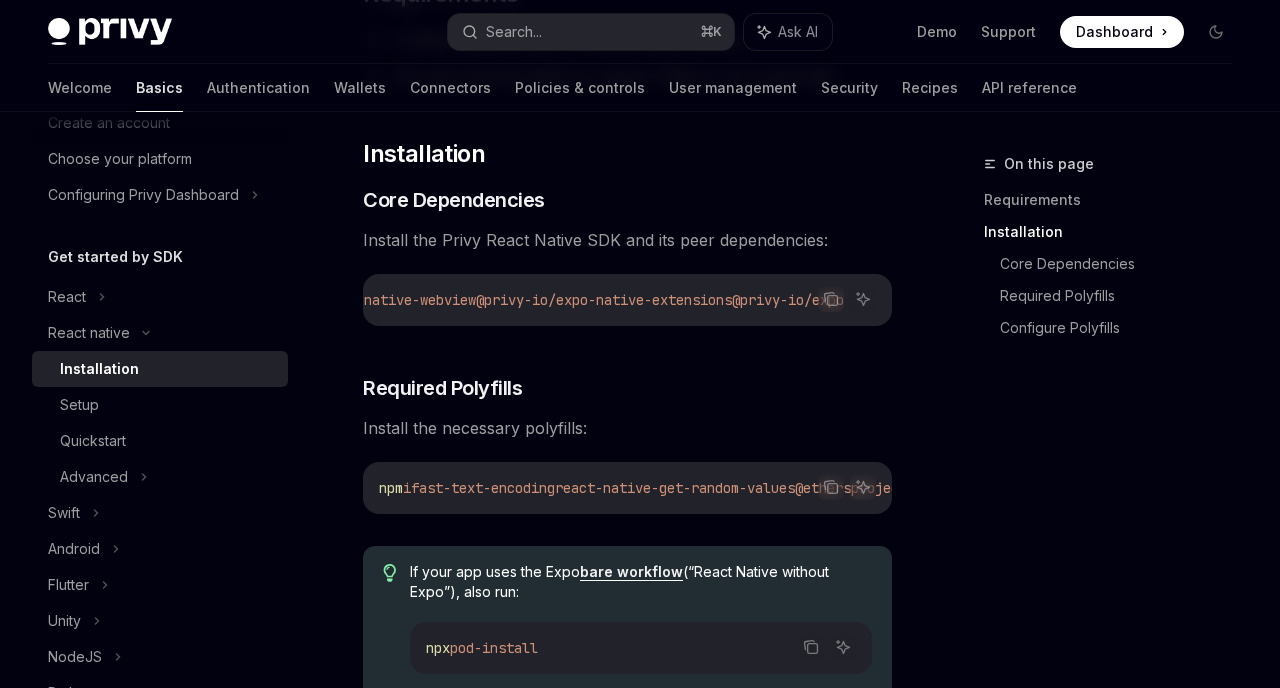 type 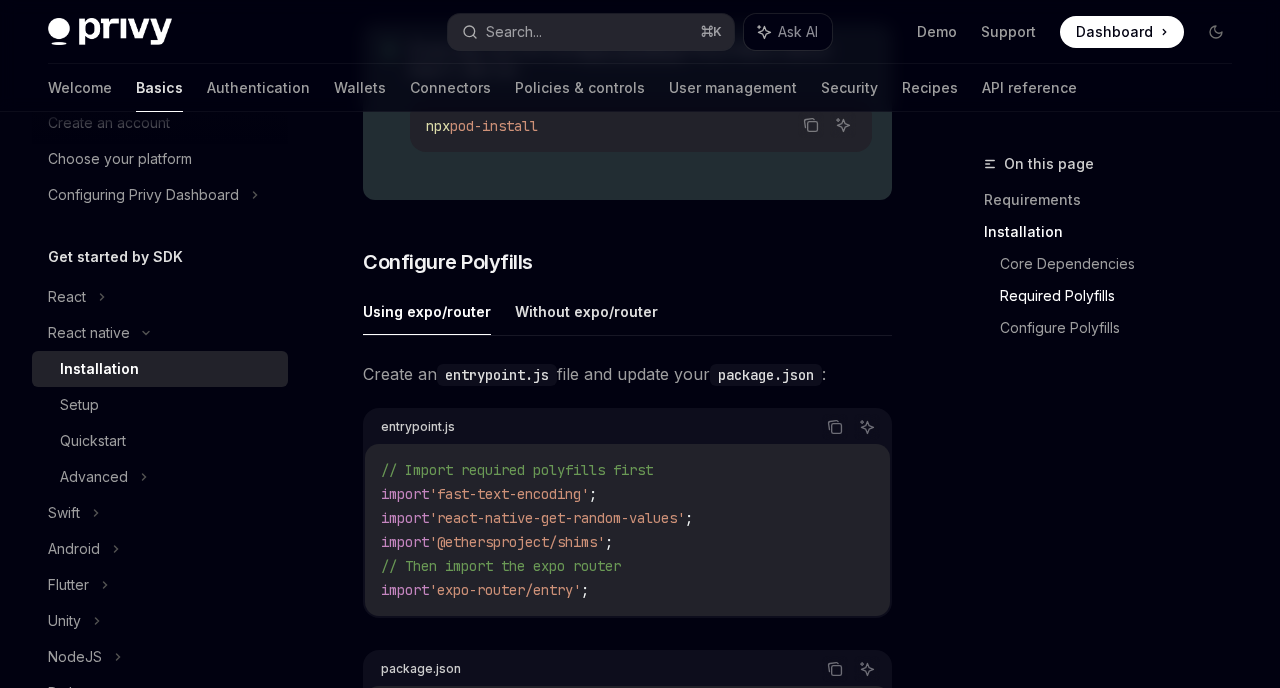 scroll, scrollTop: 798, scrollLeft: 0, axis: vertical 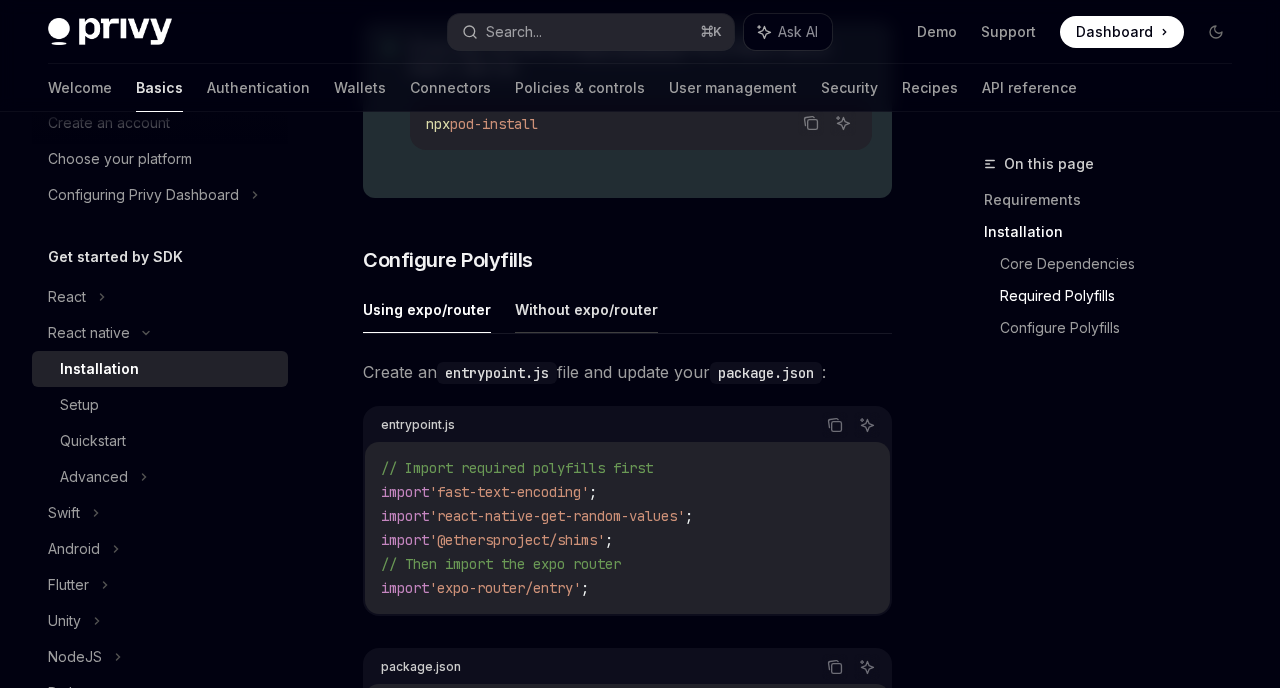click on "Without expo/router" at bounding box center (586, 309) 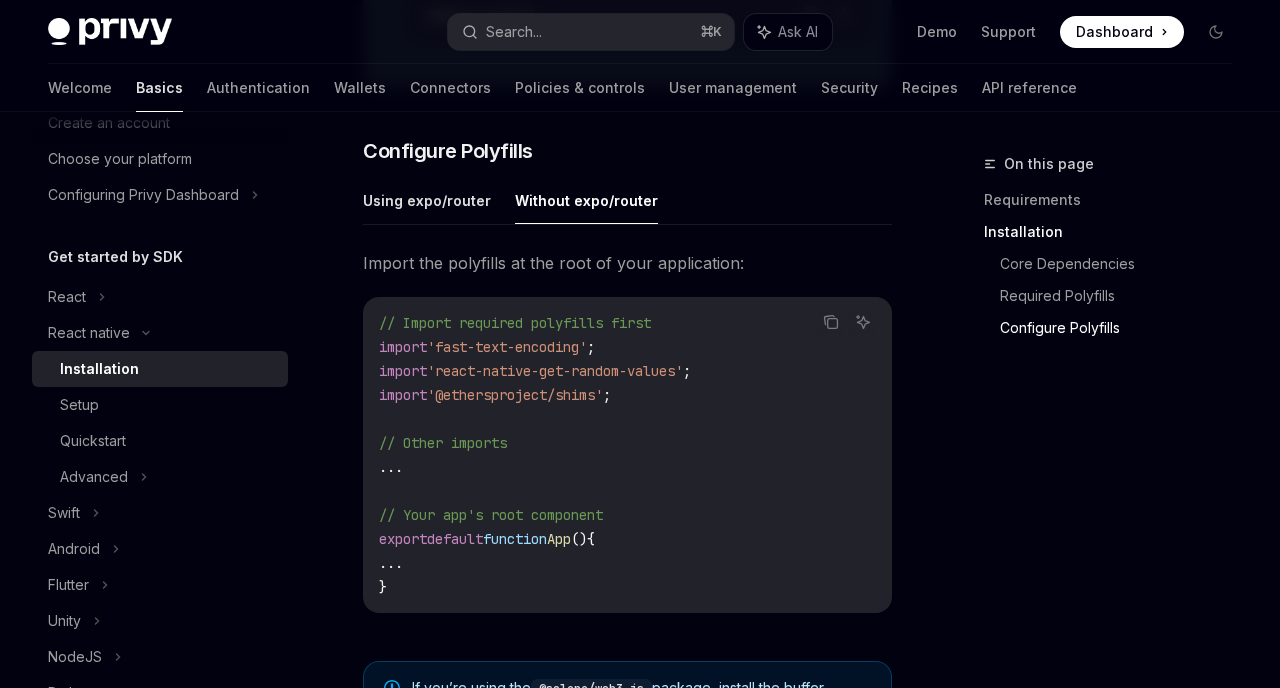 scroll, scrollTop: 909, scrollLeft: 0, axis: vertical 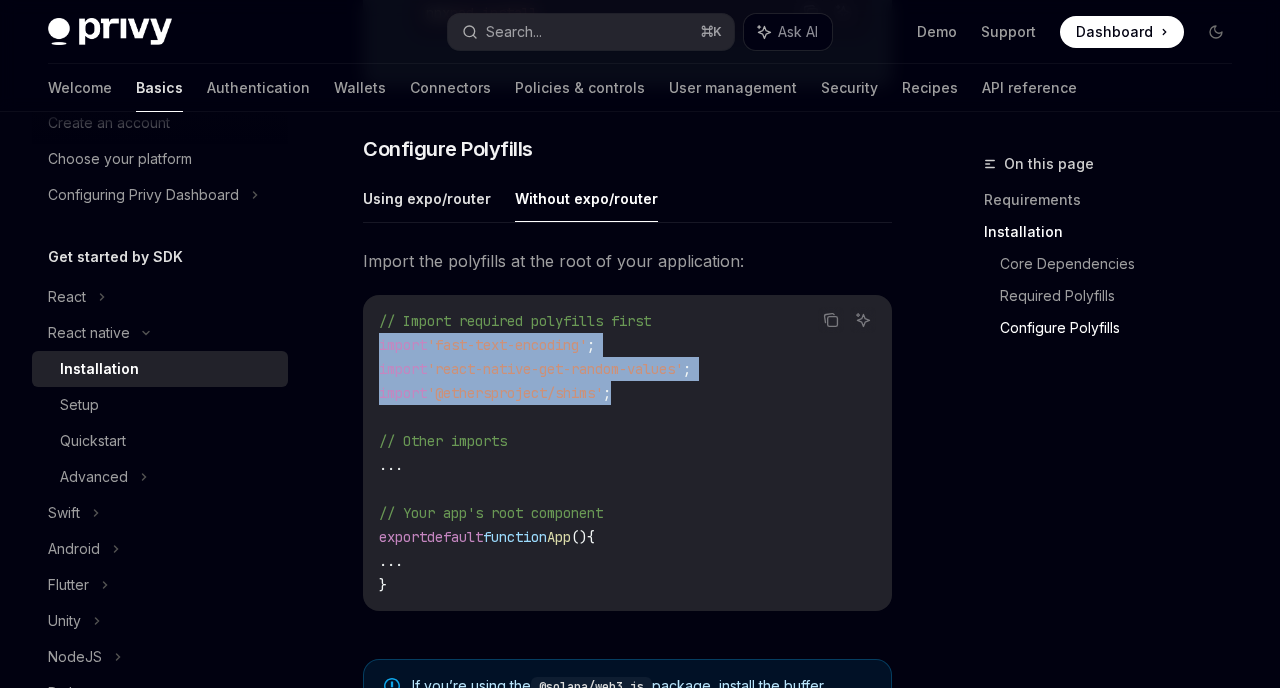 drag, startPoint x: 649, startPoint y: 410, endPoint x: 338, endPoint y: 361, distance: 314.83646 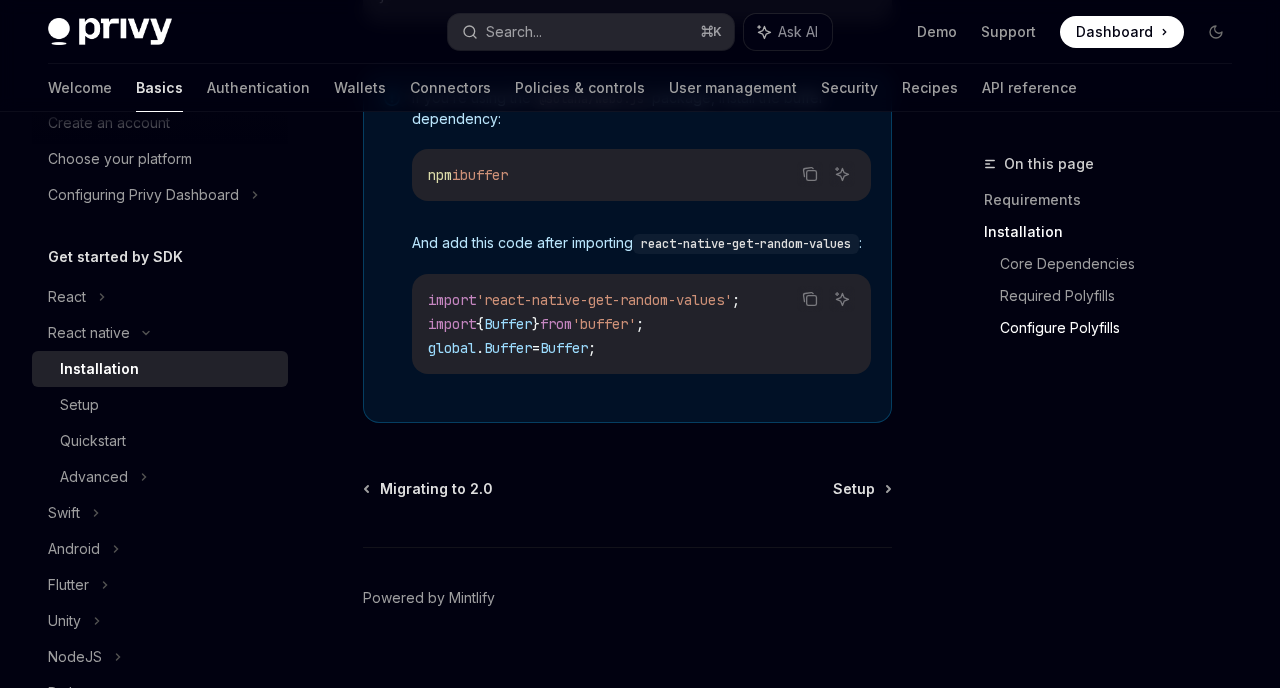 scroll, scrollTop: 1564, scrollLeft: 0, axis: vertical 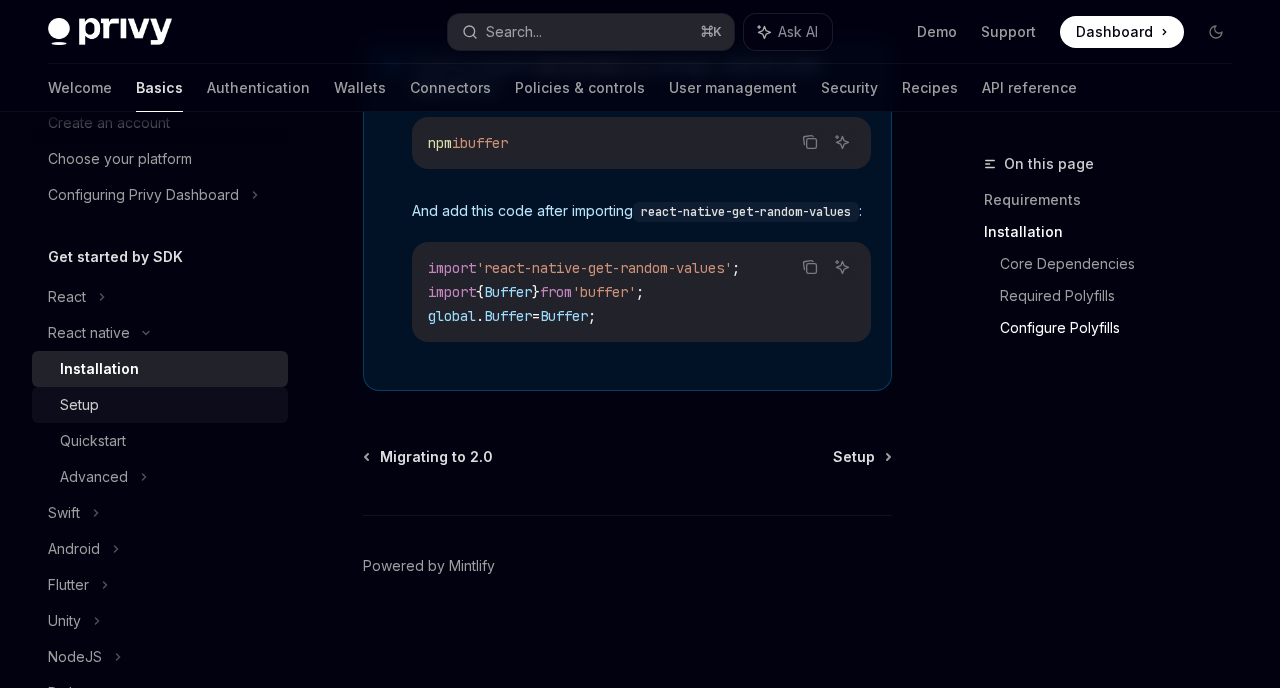 click on "Setup" at bounding box center [168, 405] 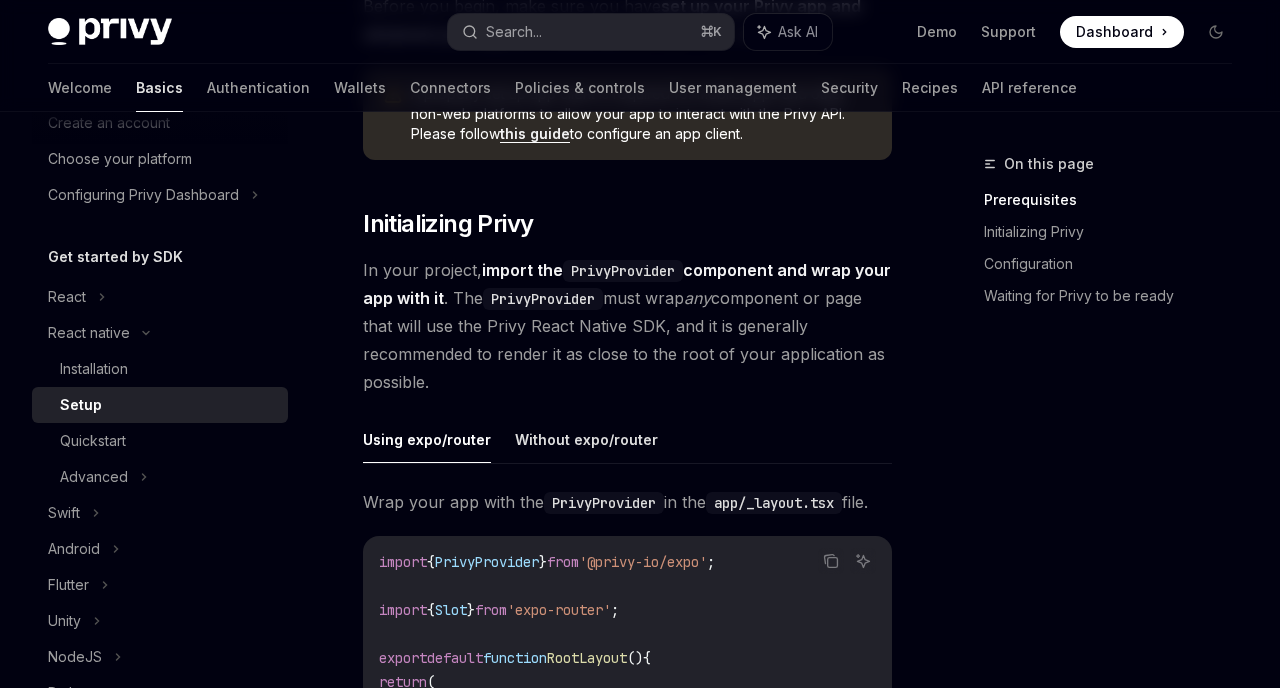 scroll, scrollTop: 342, scrollLeft: 0, axis: vertical 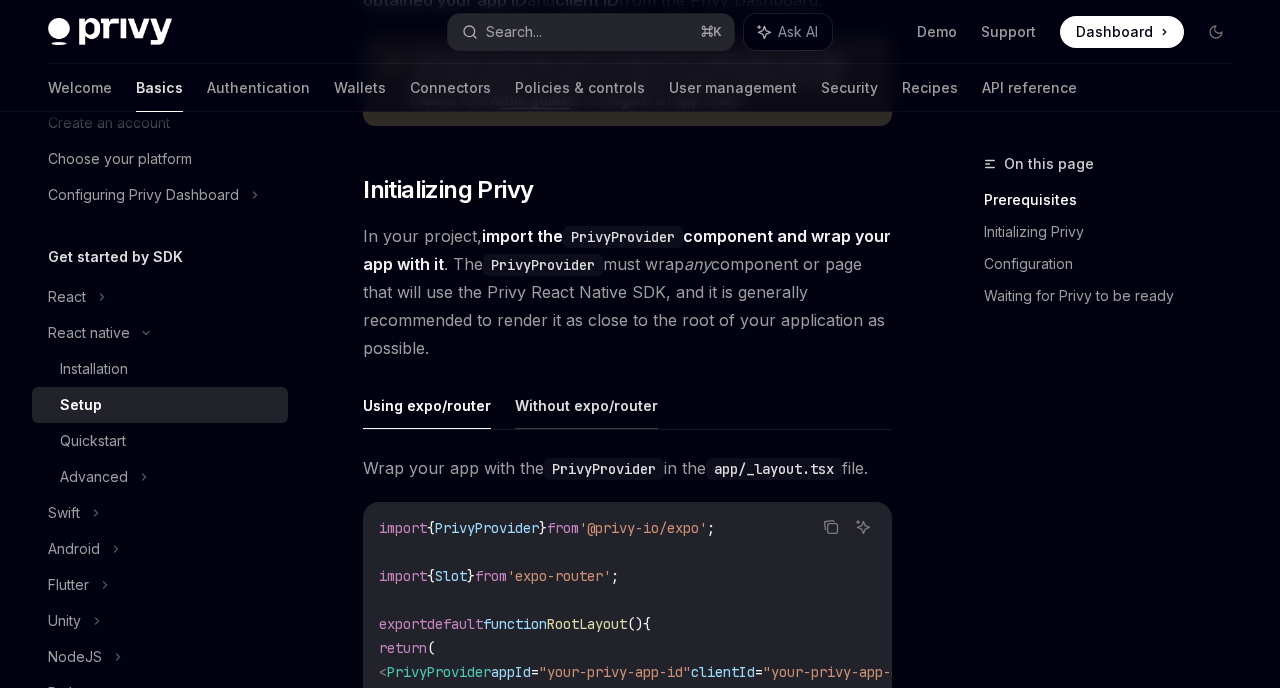 click on "Without expo/router" at bounding box center (586, 405) 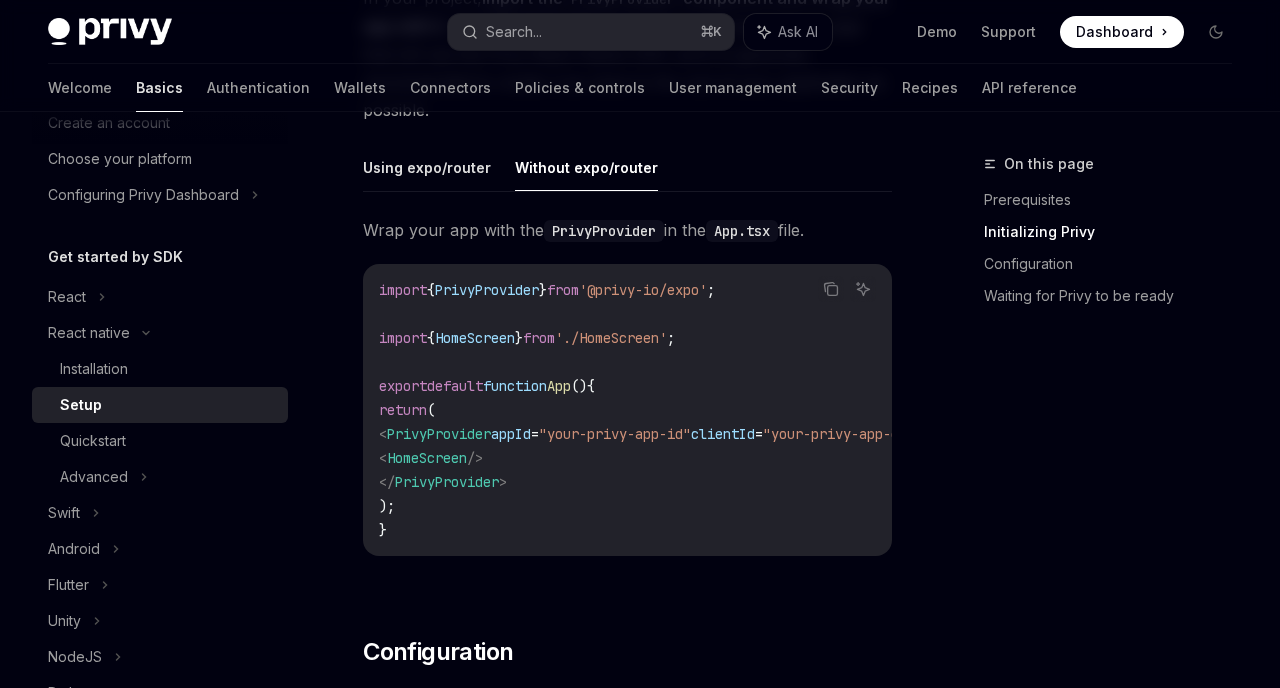 scroll, scrollTop: 582, scrollLeft: 0, axis: vertical 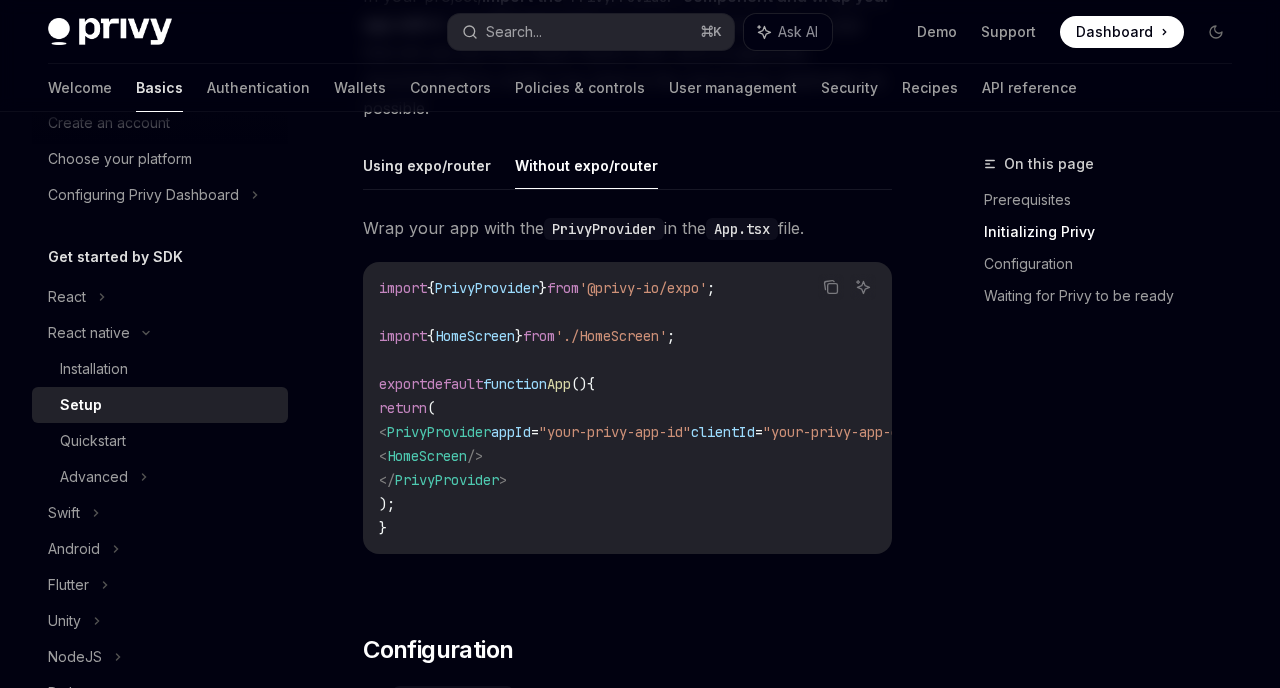 type 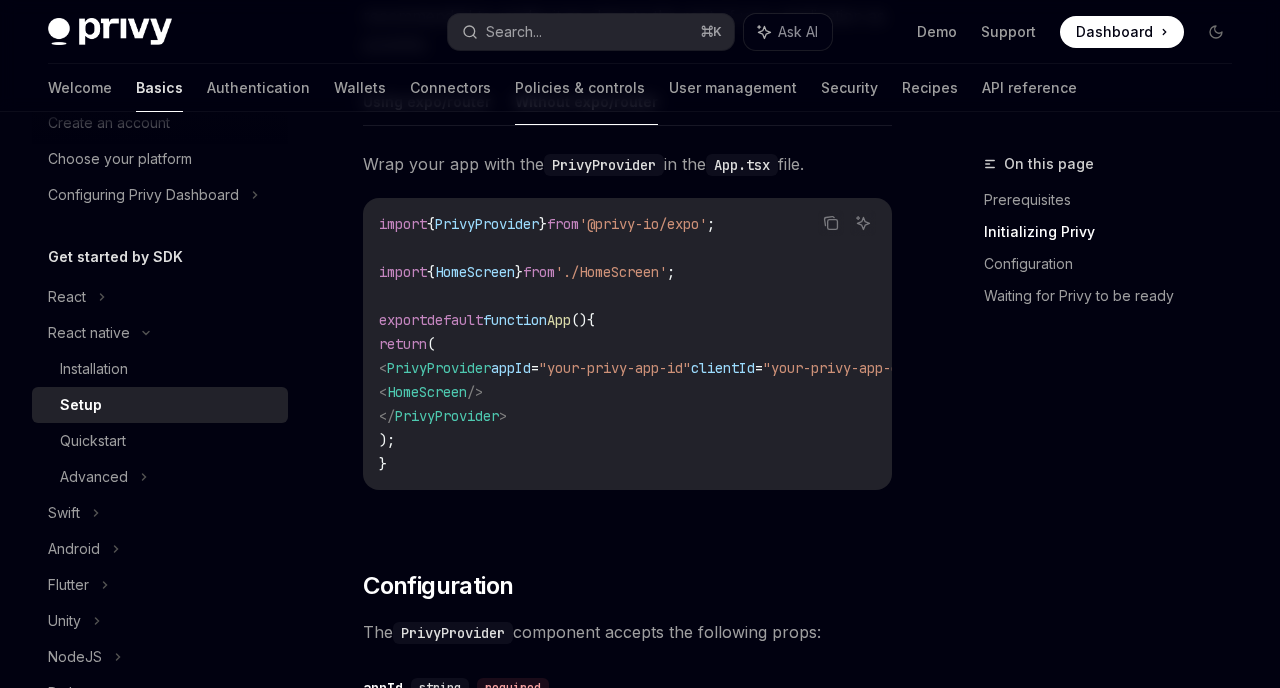 scroll, scrollTop: 651, scrollLeft: 0, axis: vertical 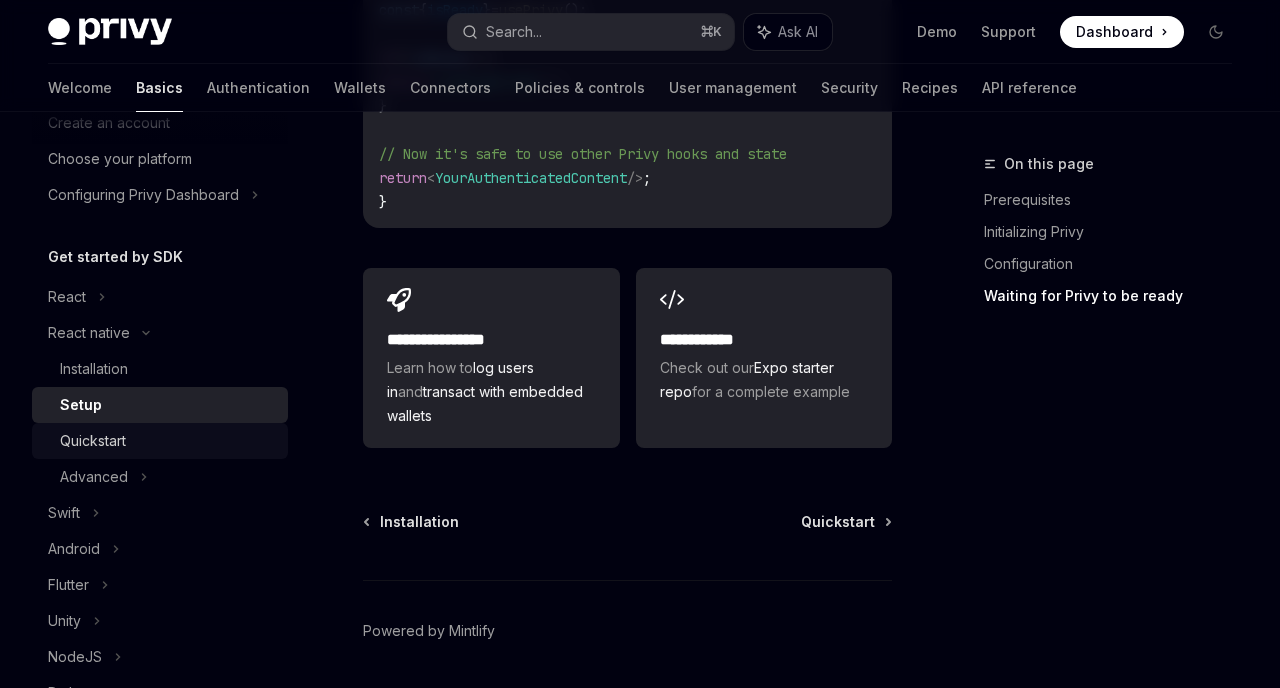 click on "Quickstart" at bounding box center (93, 441) 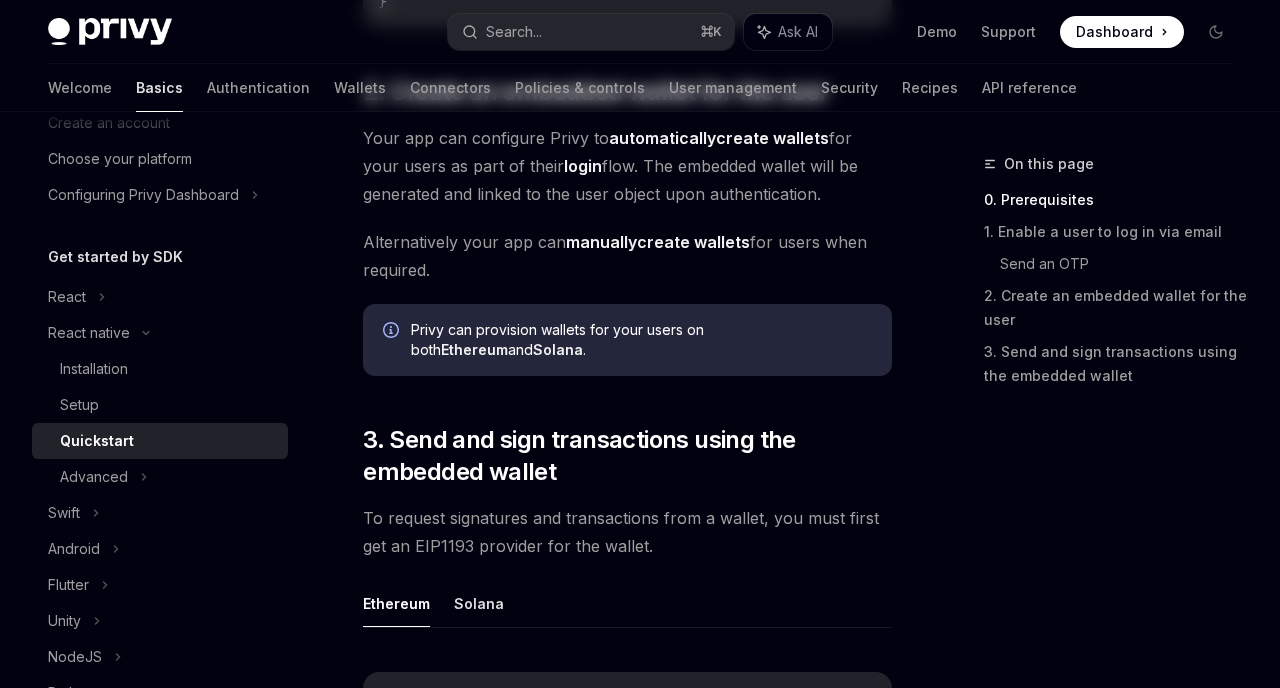 scroll, scrollTop: 0, scrollLeft: 0, axis: both 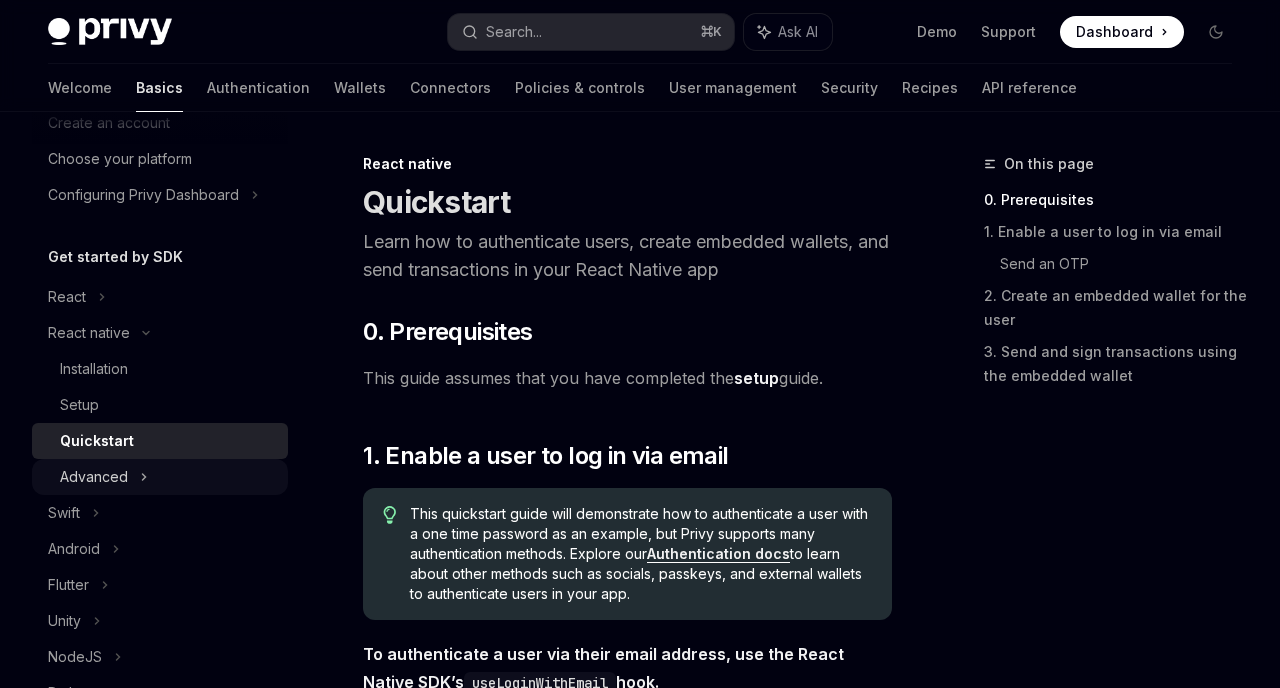 click 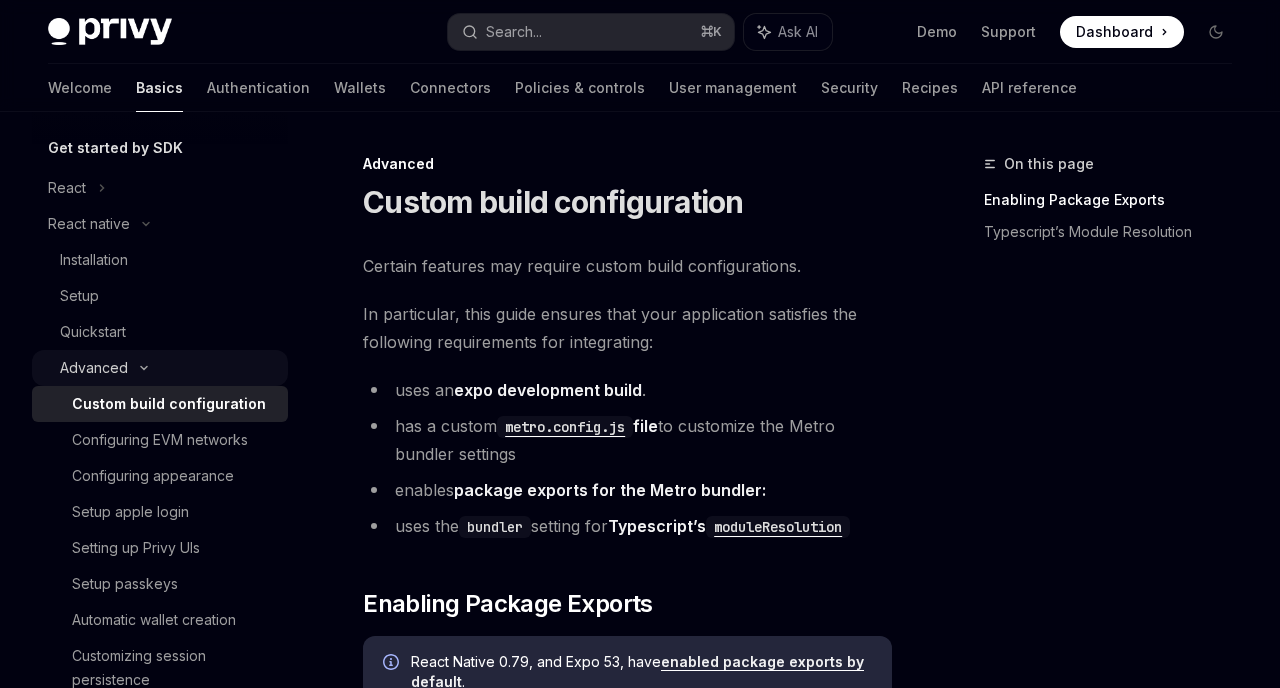 scroll, scrollTop: 223, scrollLeft: 0, axis: vertical 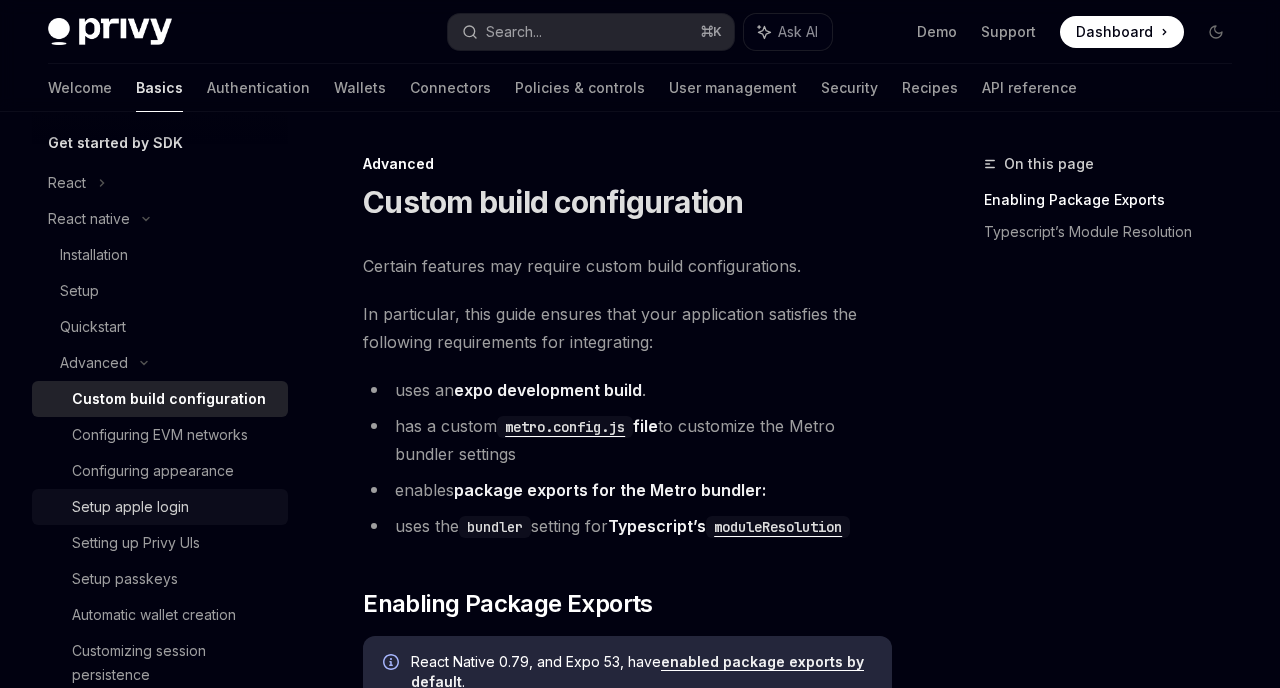 click on "Setup apple login" at bounding box center [130, 507] 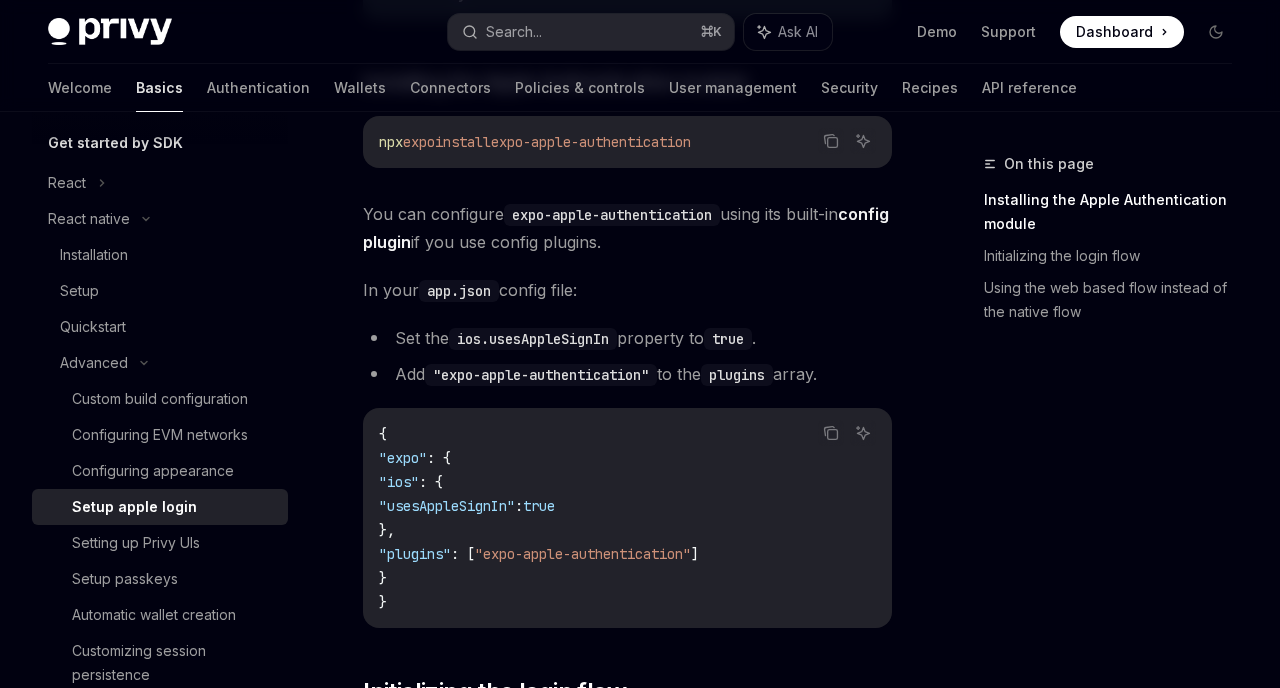 scroll, scrollTop: 451, scrollLeft: 0, axis: vertical 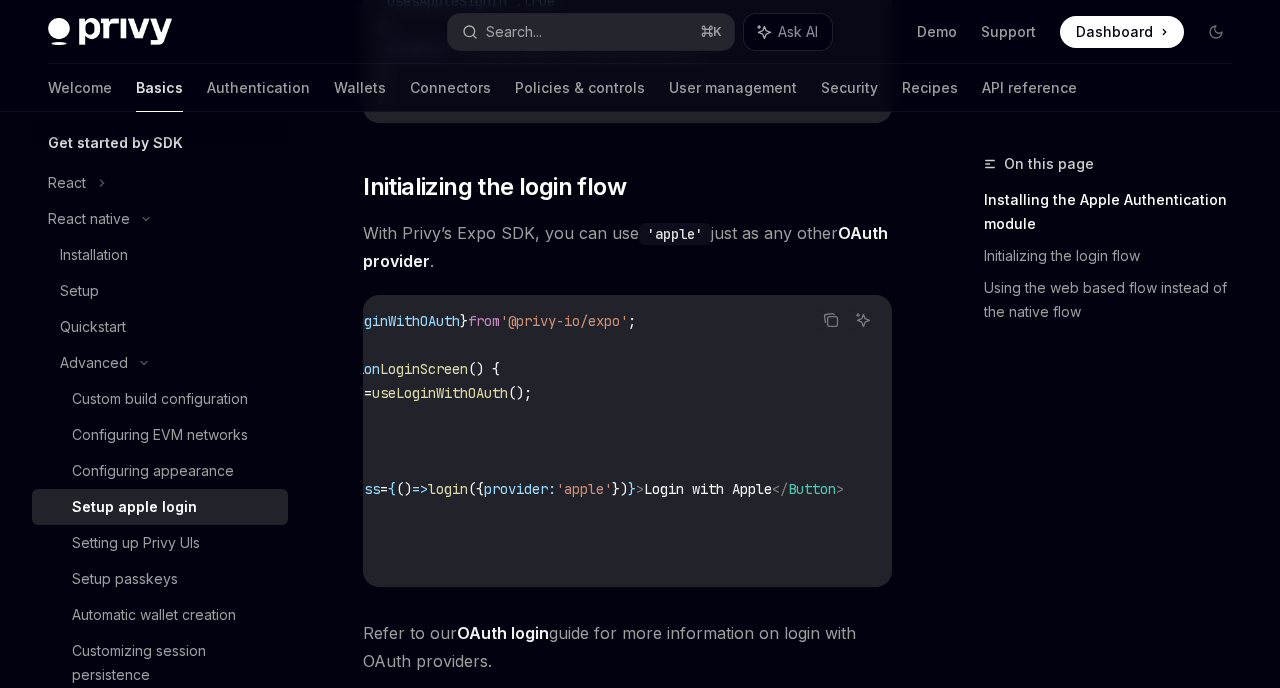 drag, startPoint x: 428, startPoint y: 487, endPoint x: 894, endPoint y: 489, distance: 466.0043 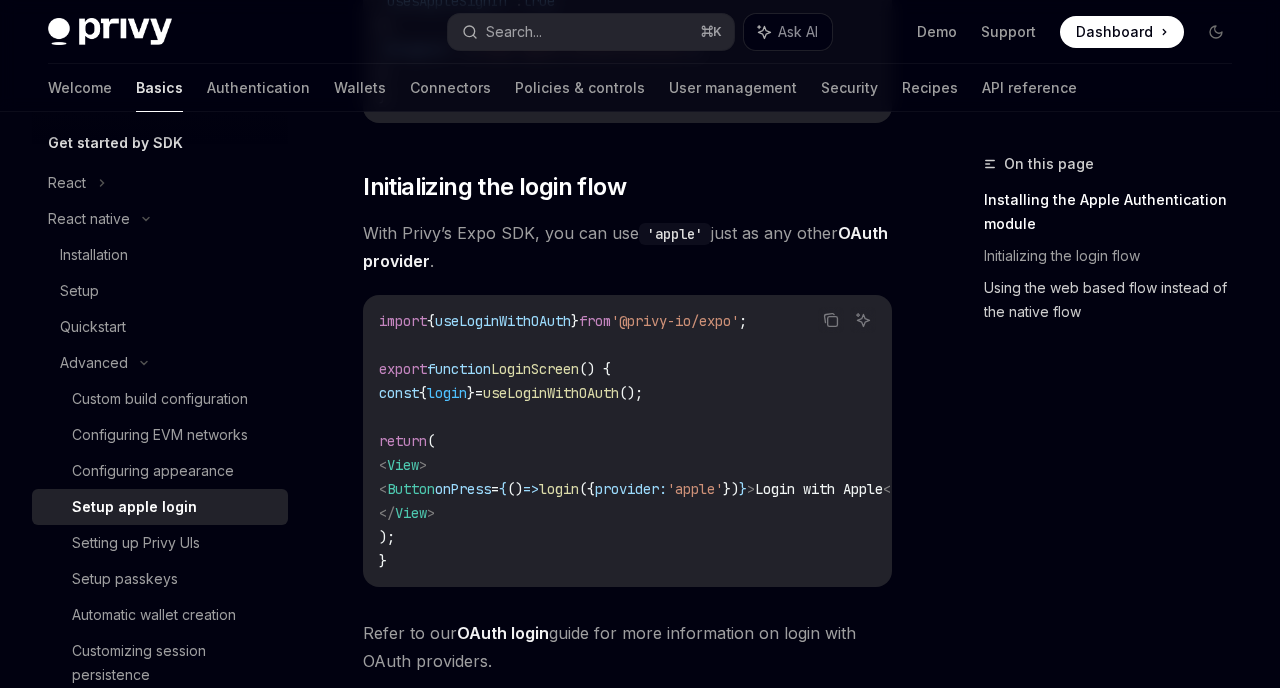 click on "Using the web based flow instead of the native flow" at bounding box center [1116, 300] 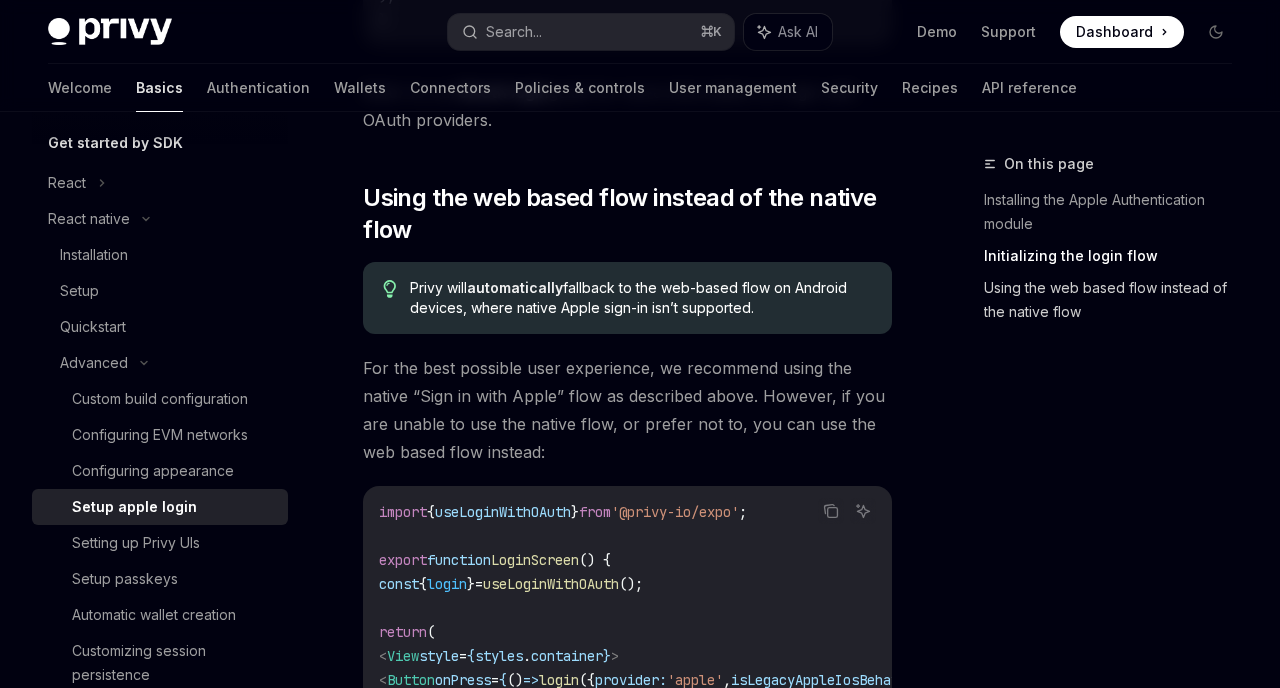 scroll, scrollTop: 1533, scrollLeft: 0, axis: vertical 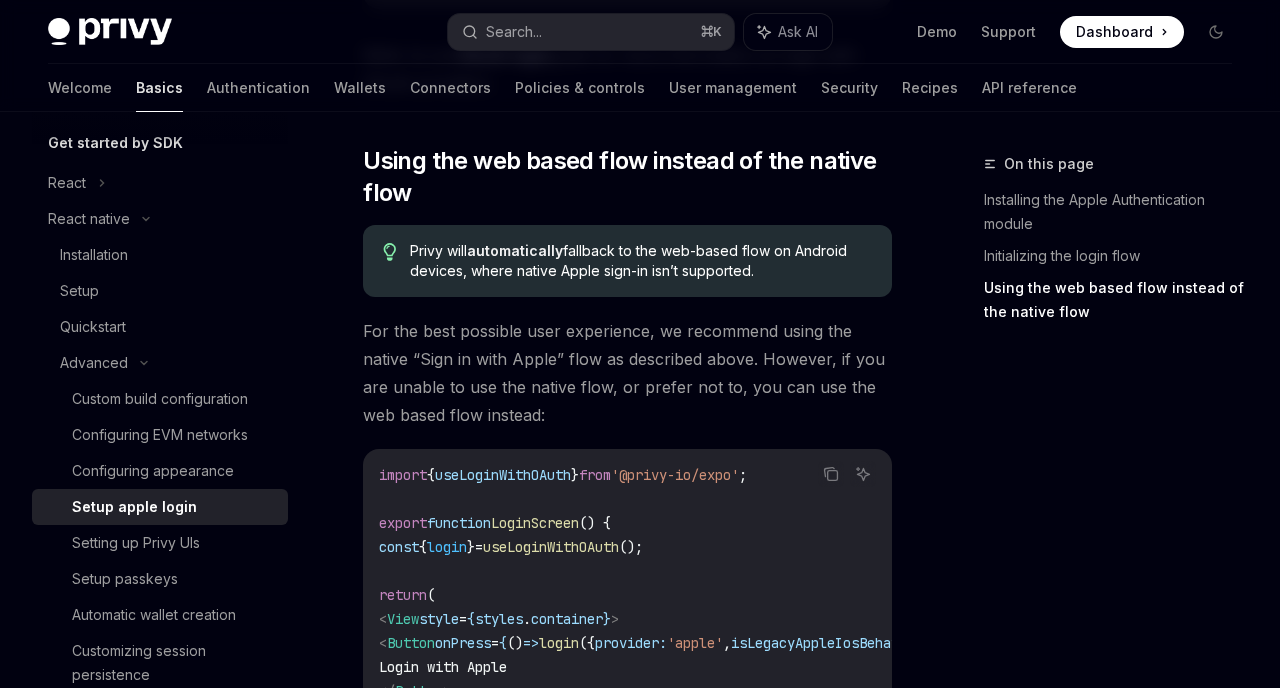 click on "Using the web based flow instead of the native flow" at bounding box center (1116, 300) 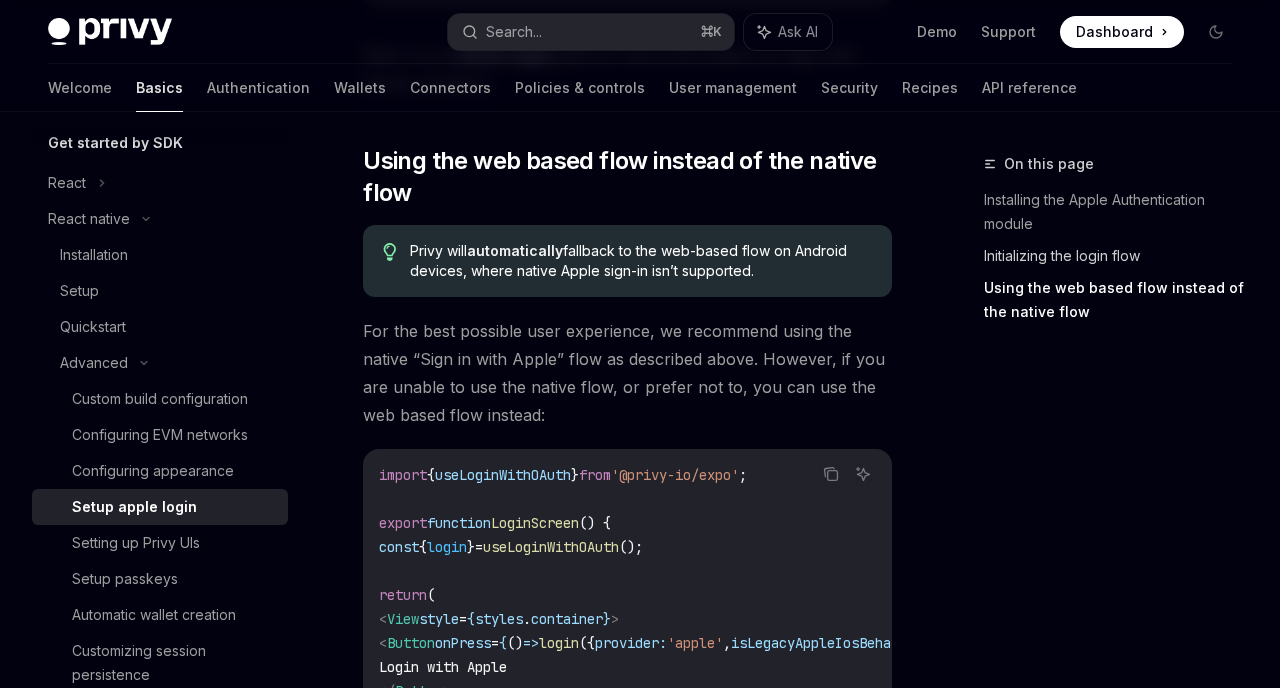 click on "Initializing the login flow" at bounding box center (1116, 256) 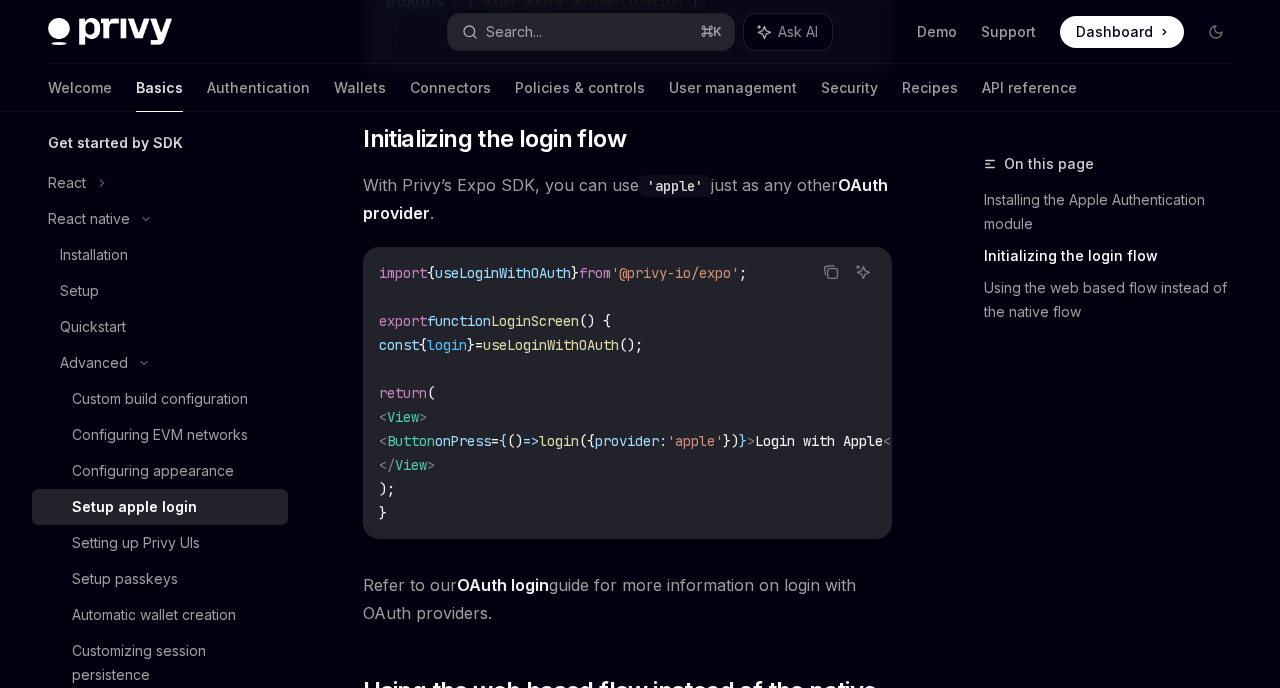 scroll, scrollTop: 973, scrollLeft: 0, axis: vertical 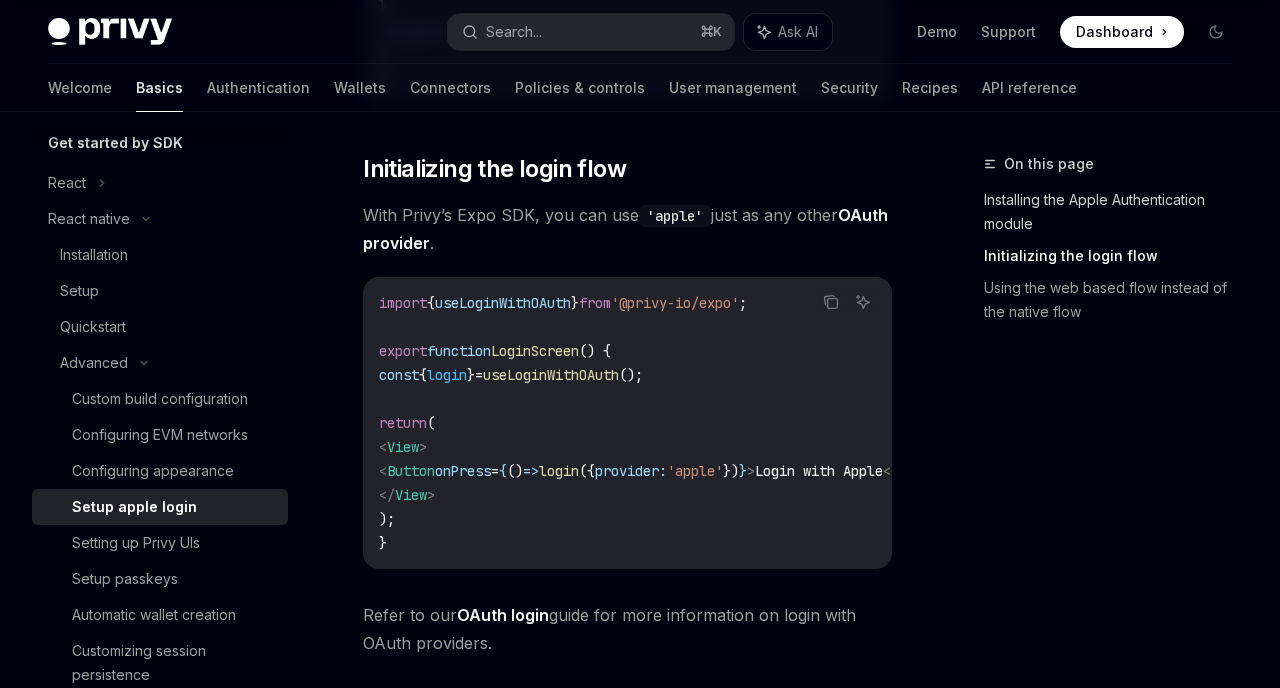 click on "Installing the Apple Authentication module" at bounding box center (1116, 212) 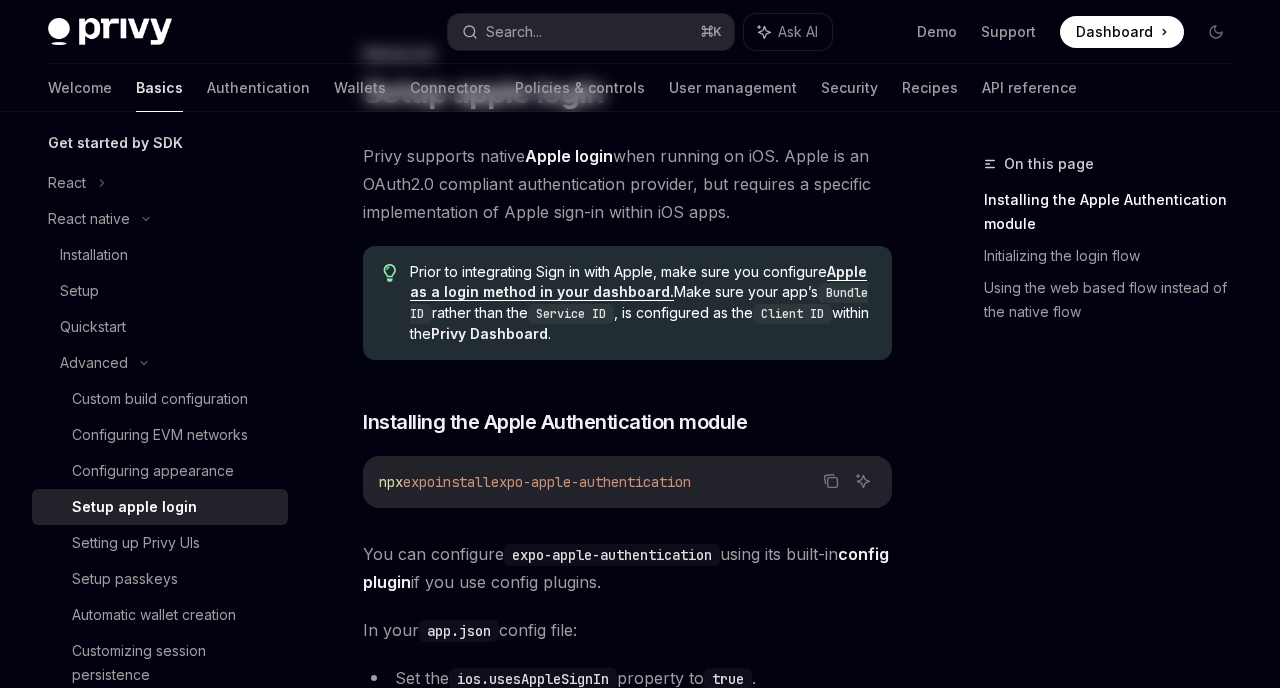 scroll, scrollTop: 0, scrollLeft: 0, axis: both 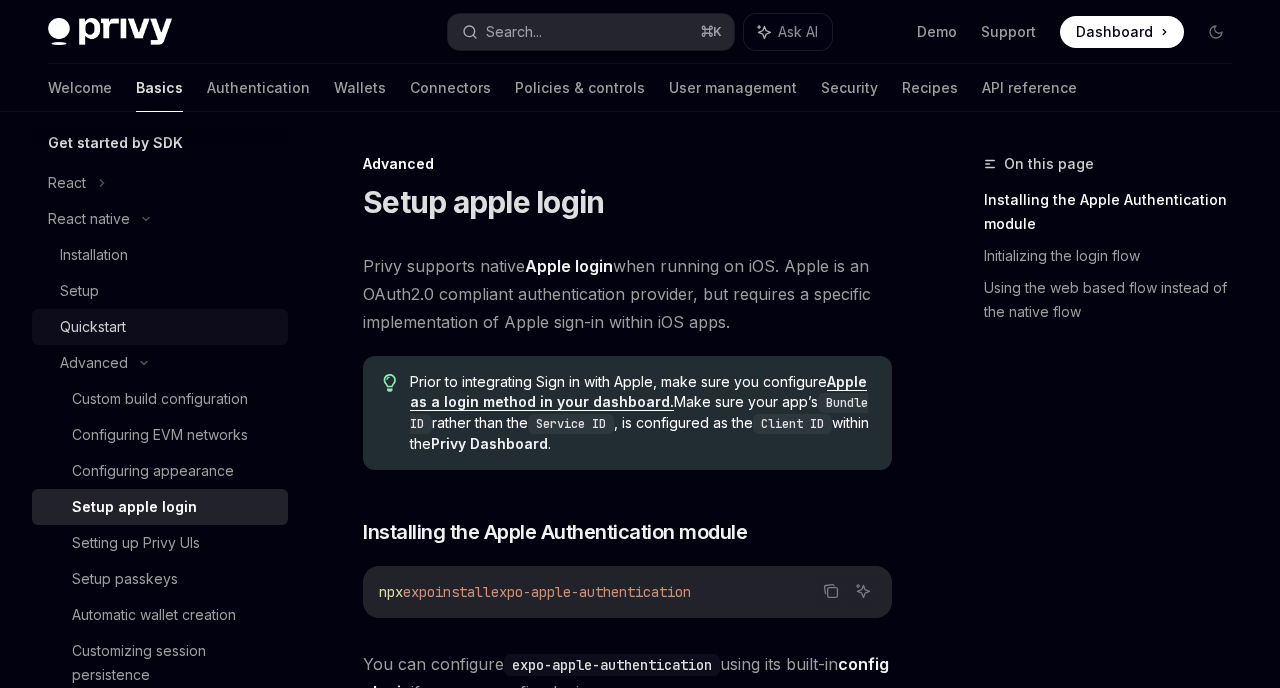 click on "Quickstart" at bounding box center (93, 327) 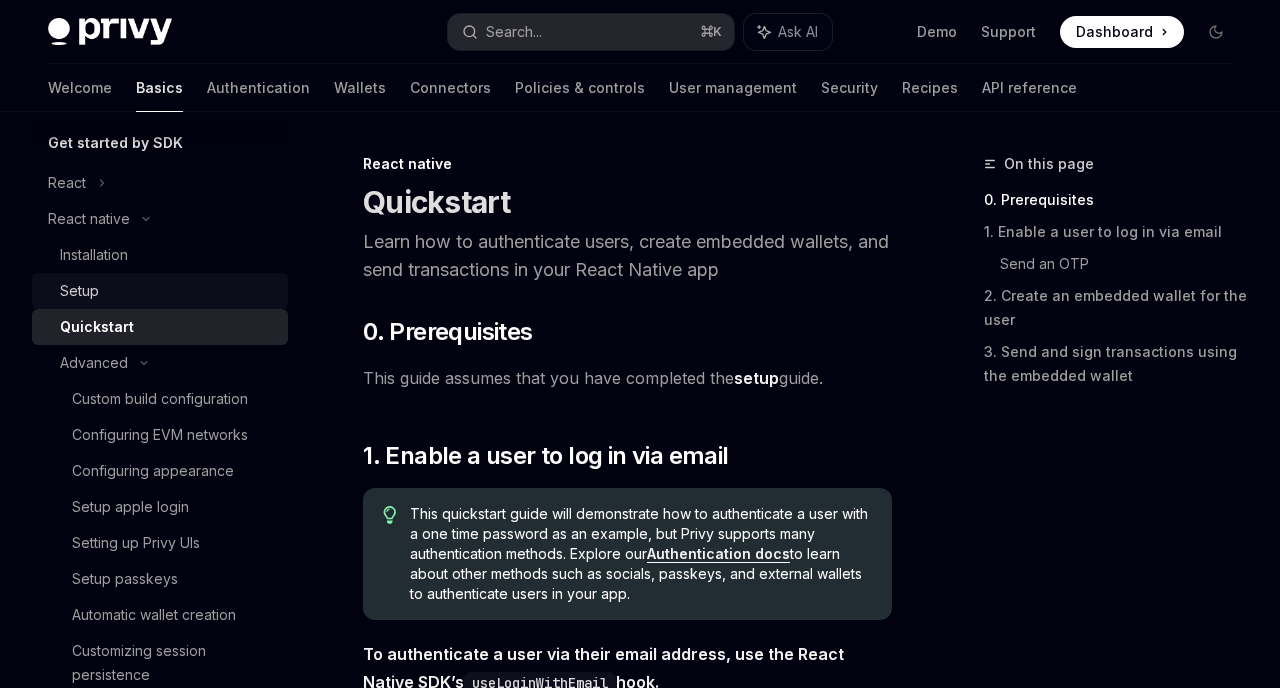 click on "Setup" at bounding box center (79, 291) 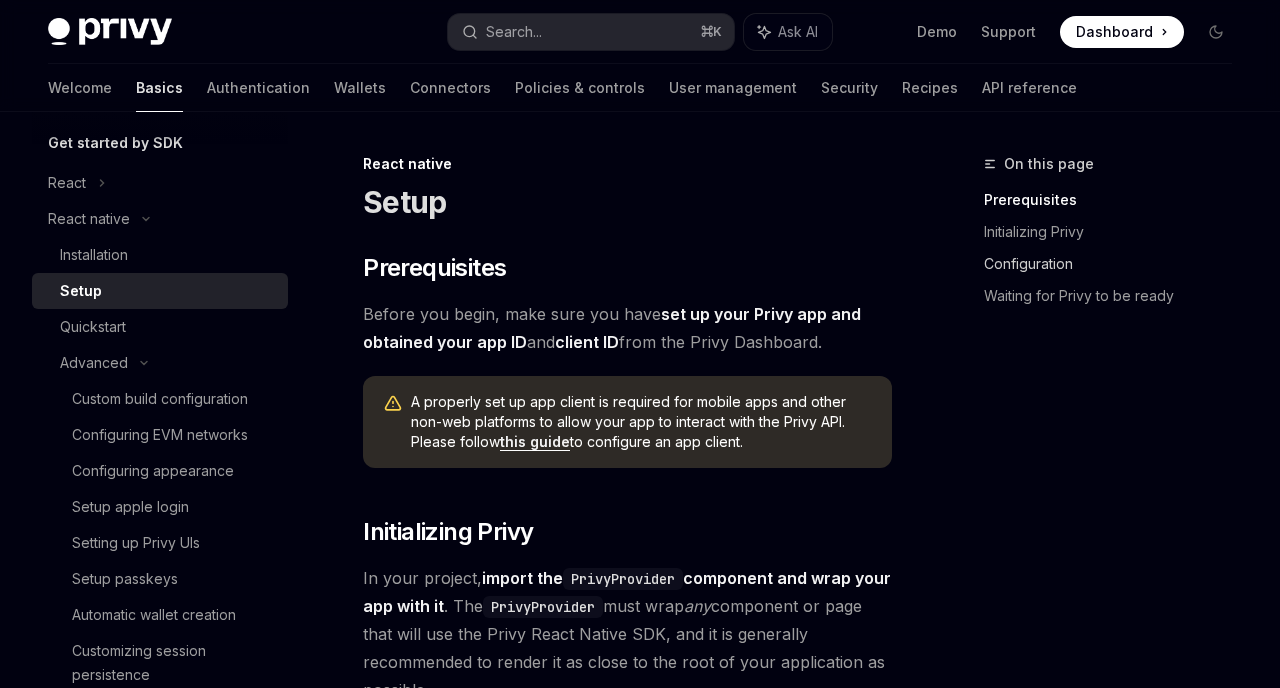 click on "Configuration" at bounding box center [1116, 264] 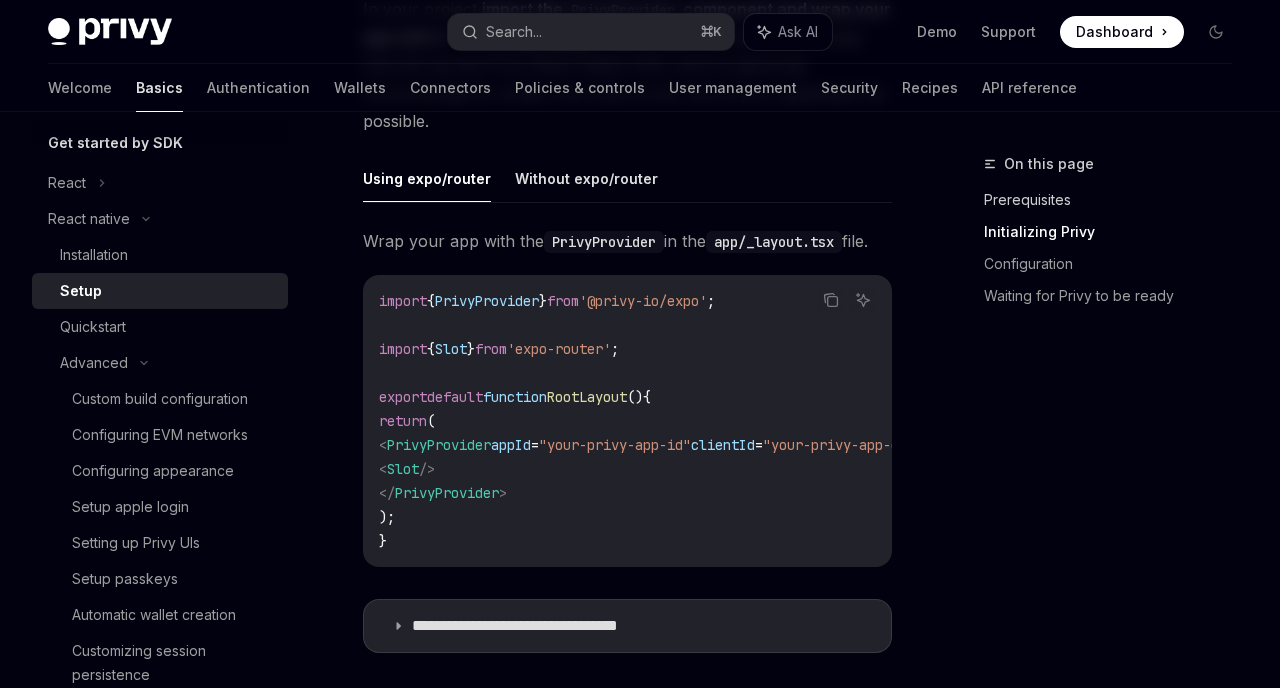 click on "Prerequisites" at bounding box center (1116, 200) 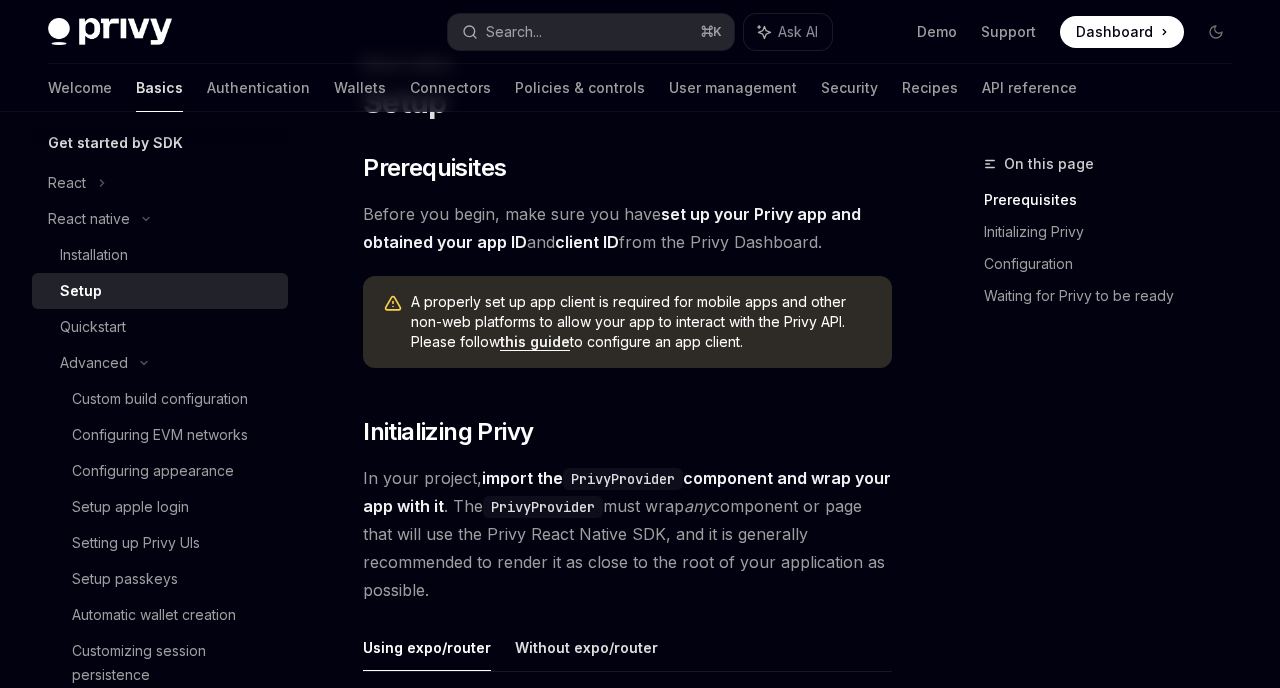 scroll, scrollTop: 0, scrollLeft: 0, axis: both 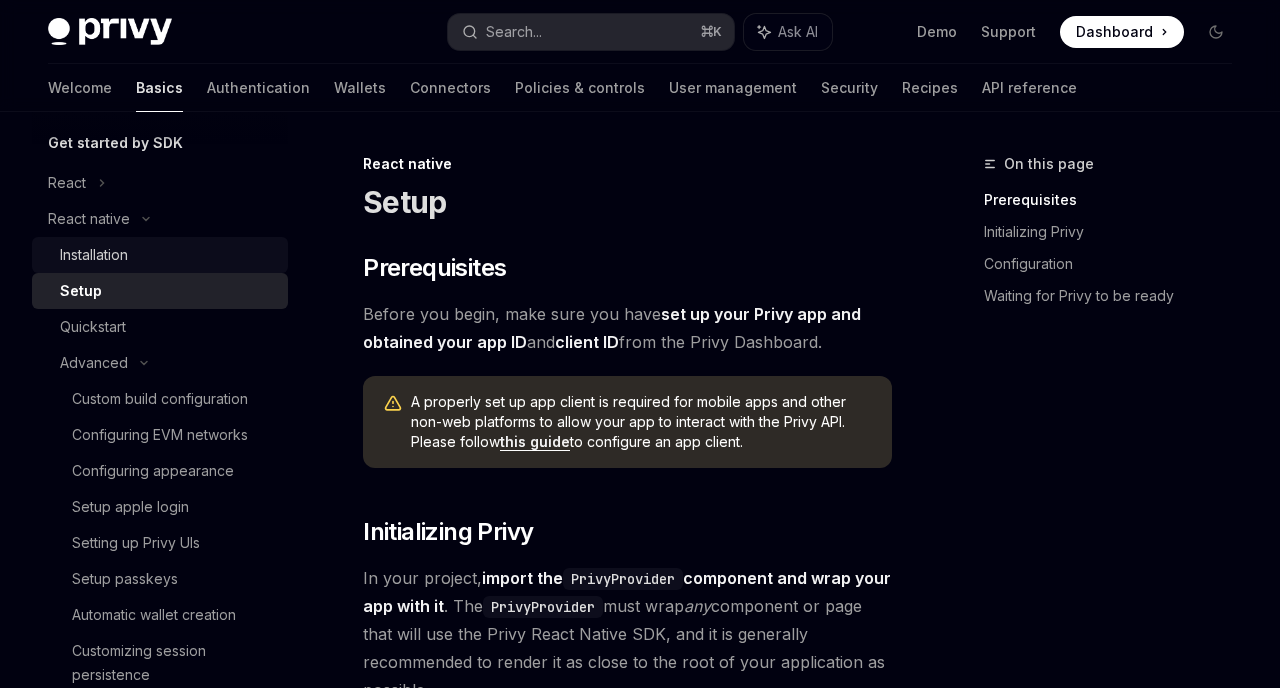 click on "Installation" at bounding box center [160, 255] 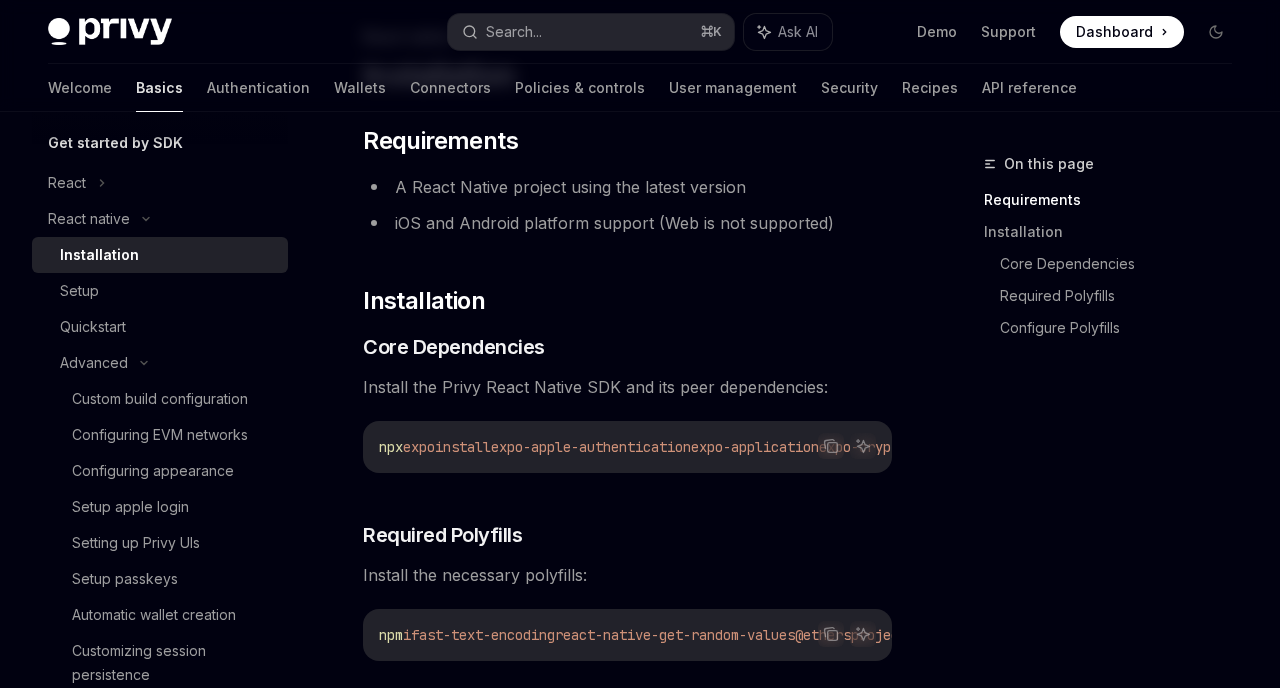 scroll, scrollTop: 129, scrollLeft: 0, axis: vertical 